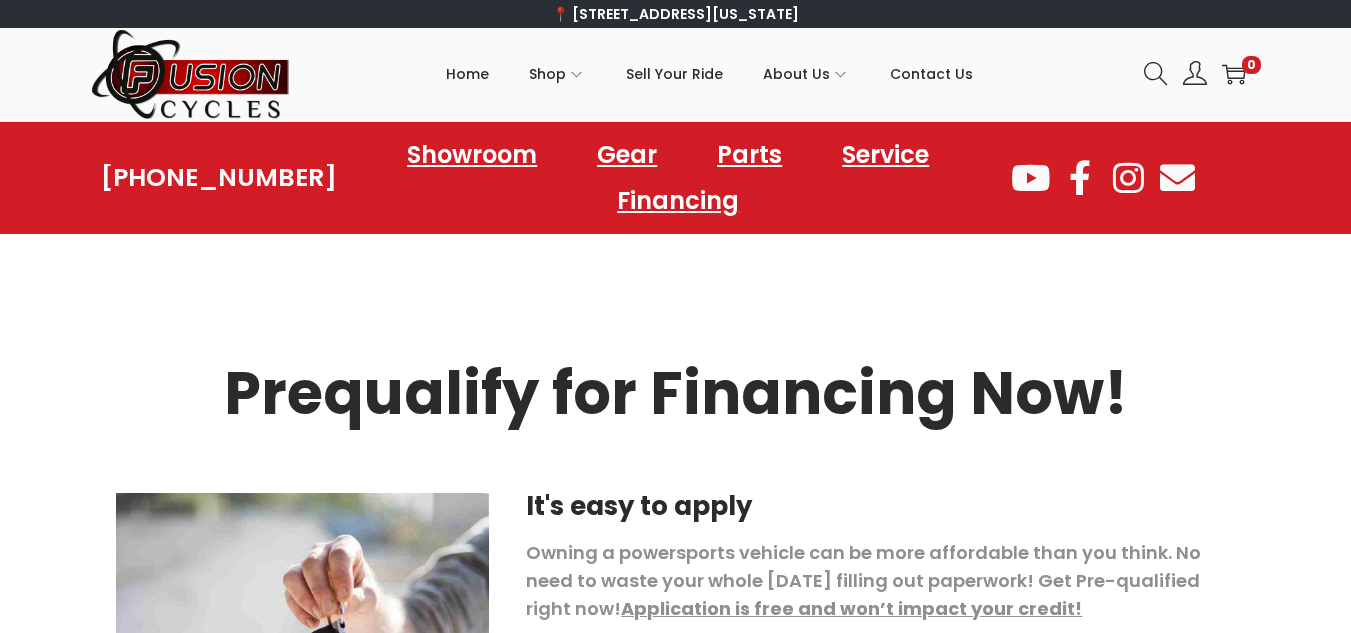 scroll, scrollTop: 0, scrollLeft: 0, axis: both 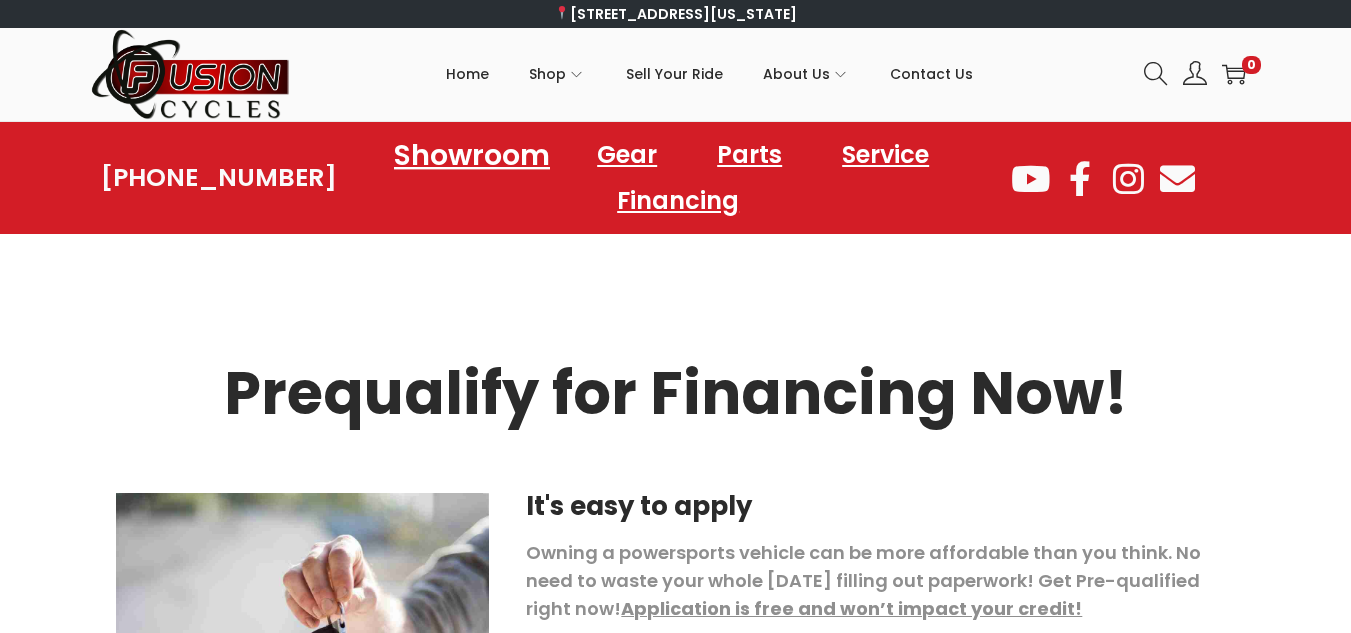 click on "Showroom" 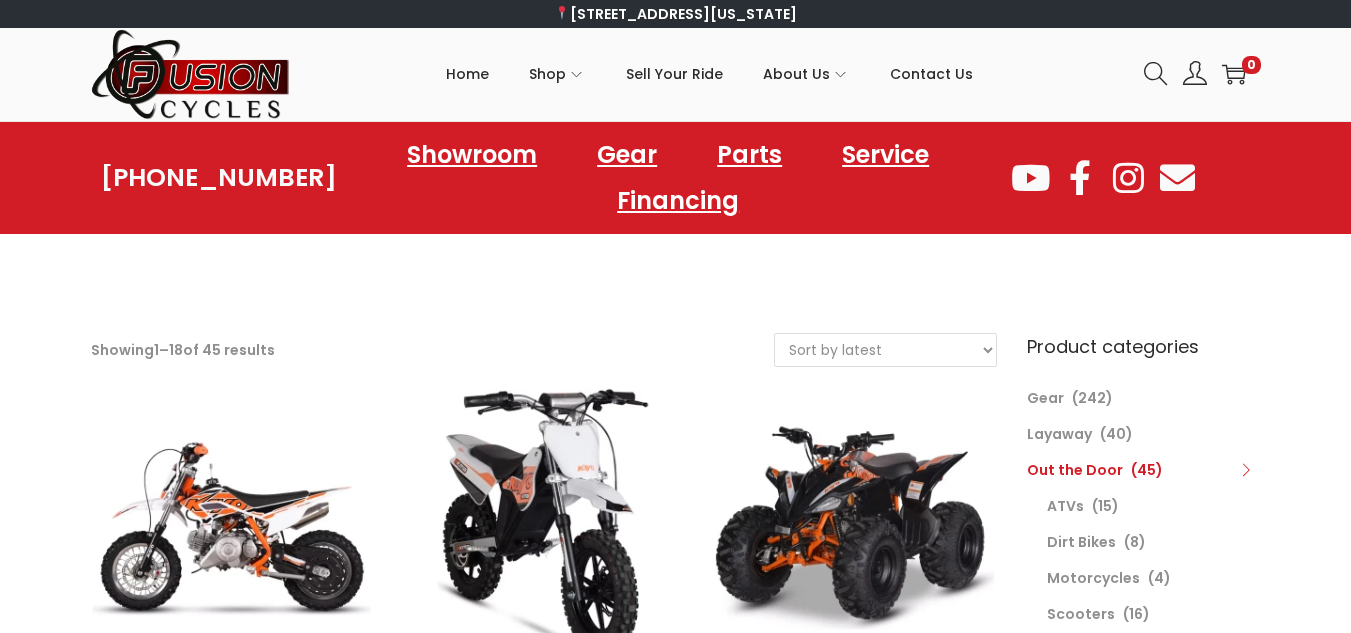 scroll, scrollTop: 0, scrollLeft: 0, axis: both 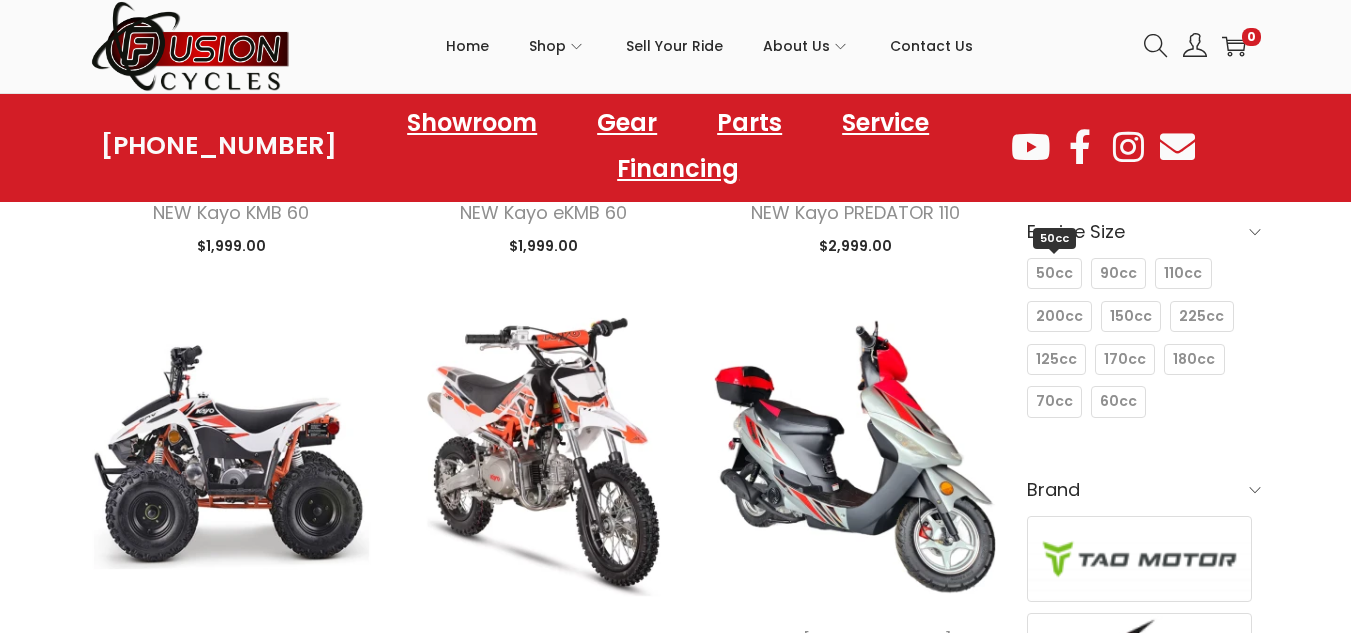 click on "50cc" at bounding box center [1054, 273] 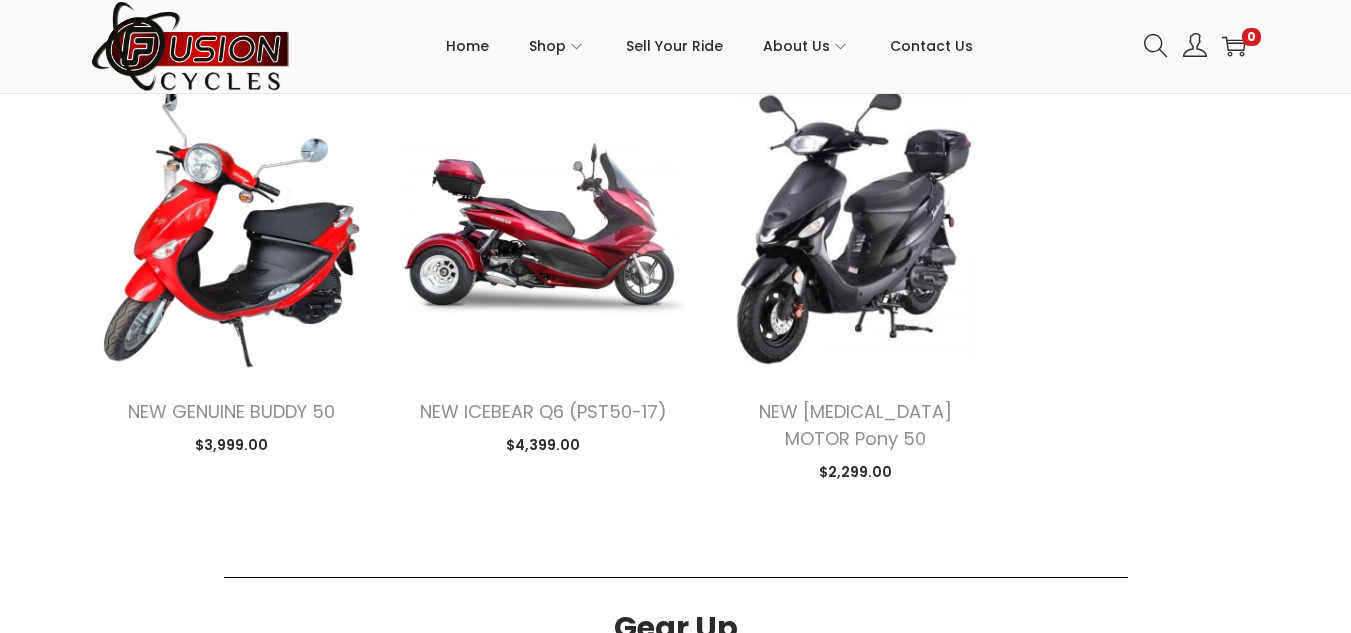 scroll, scrollTop: 2100, scrollLeft: 0, axis: vertical 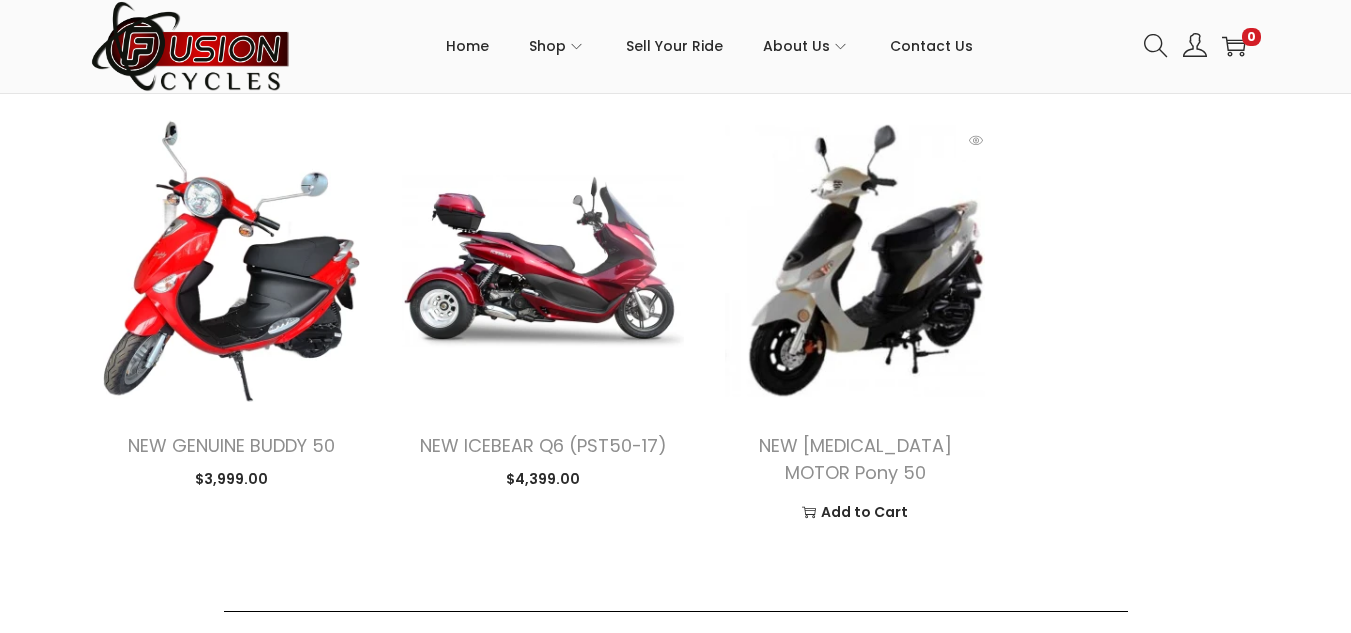 click at bounding box center [855, 261] 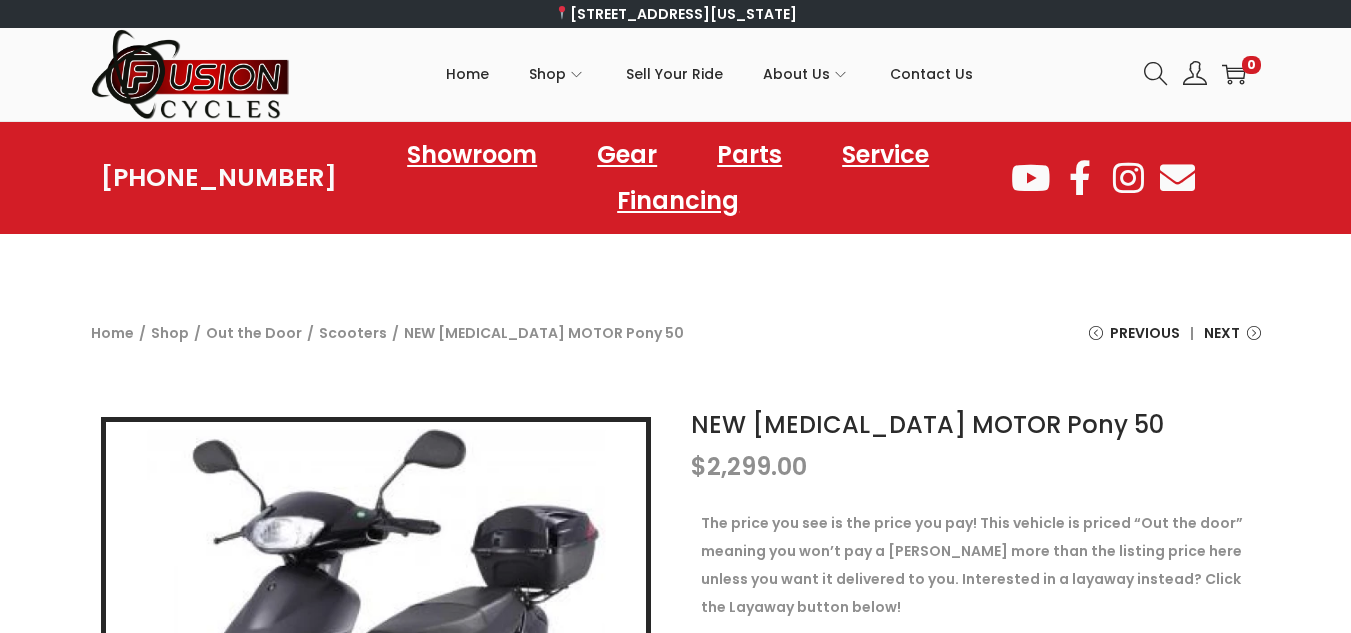 scroll, scrollTop: 0, scrollLeft: 0, axis: both 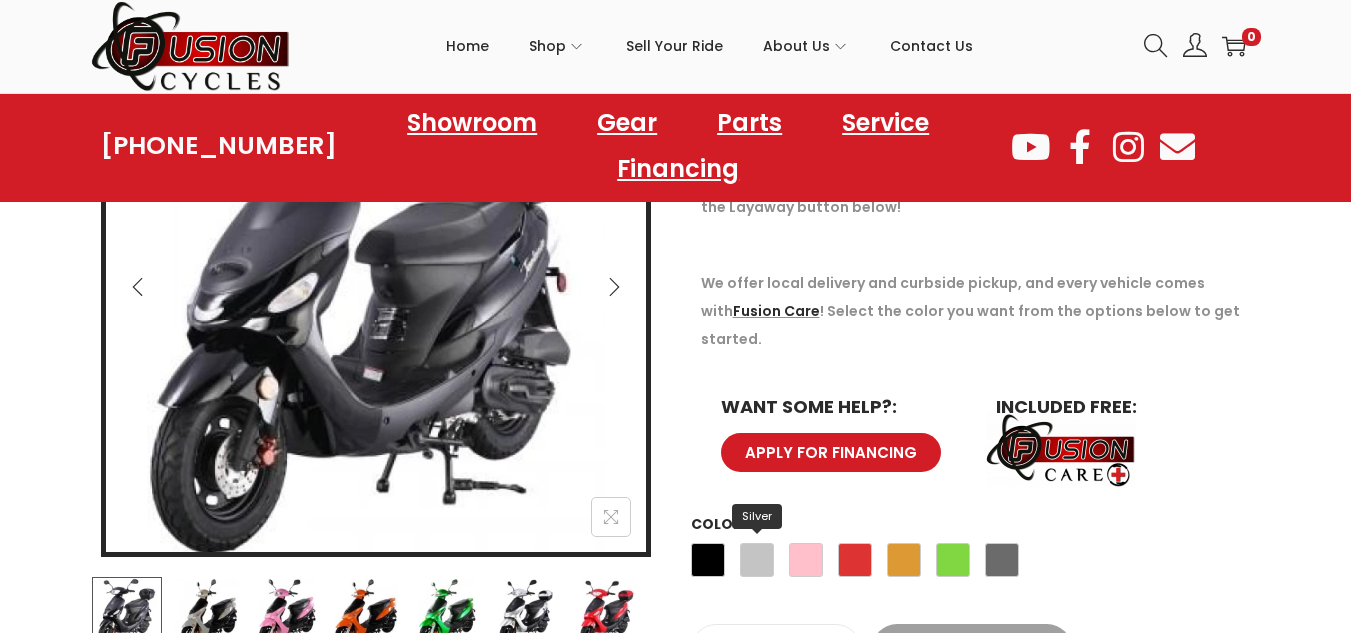 click on "Silver" at bounding box center [757, 560] 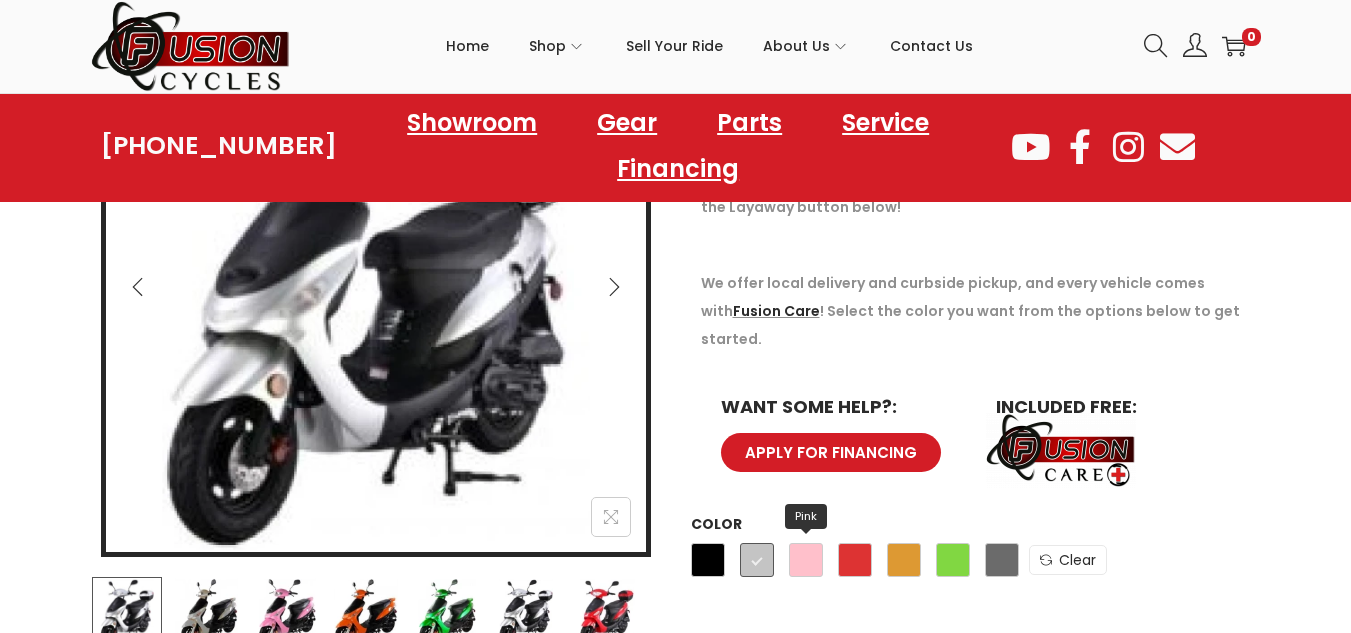 click on "Pink" at bounding box center [806, 560] 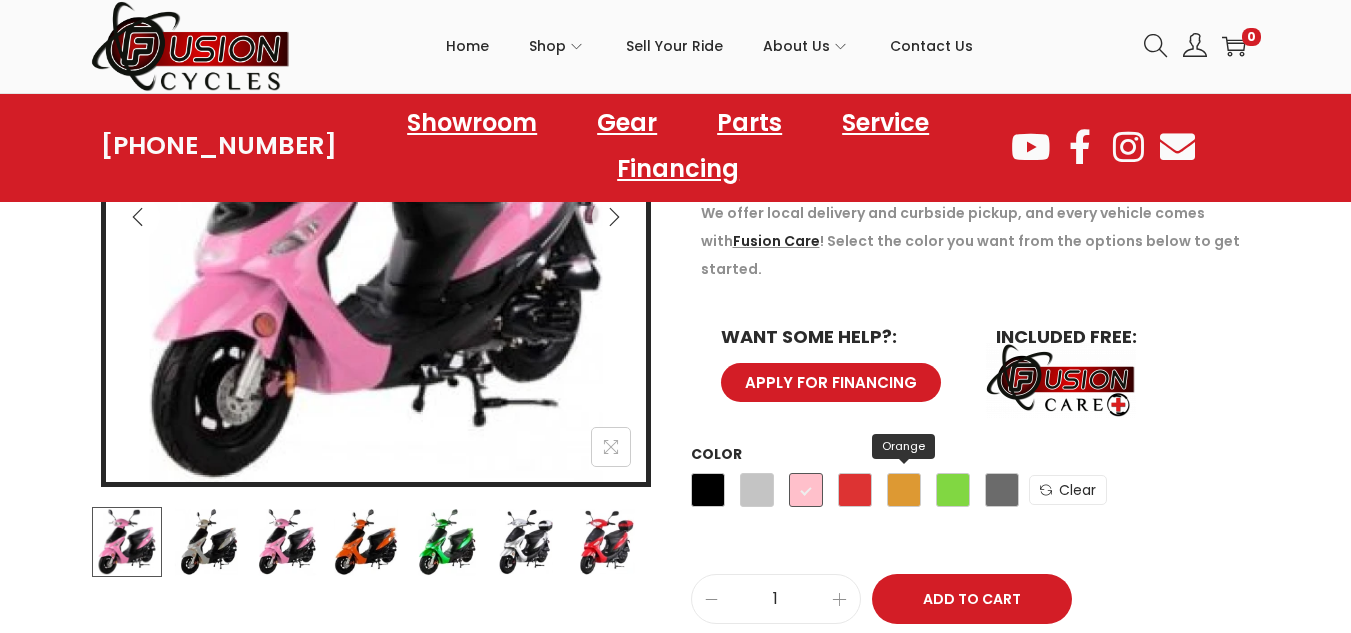 scroll, scrollTop: 500, scrollLeft: 0, axis: vertical 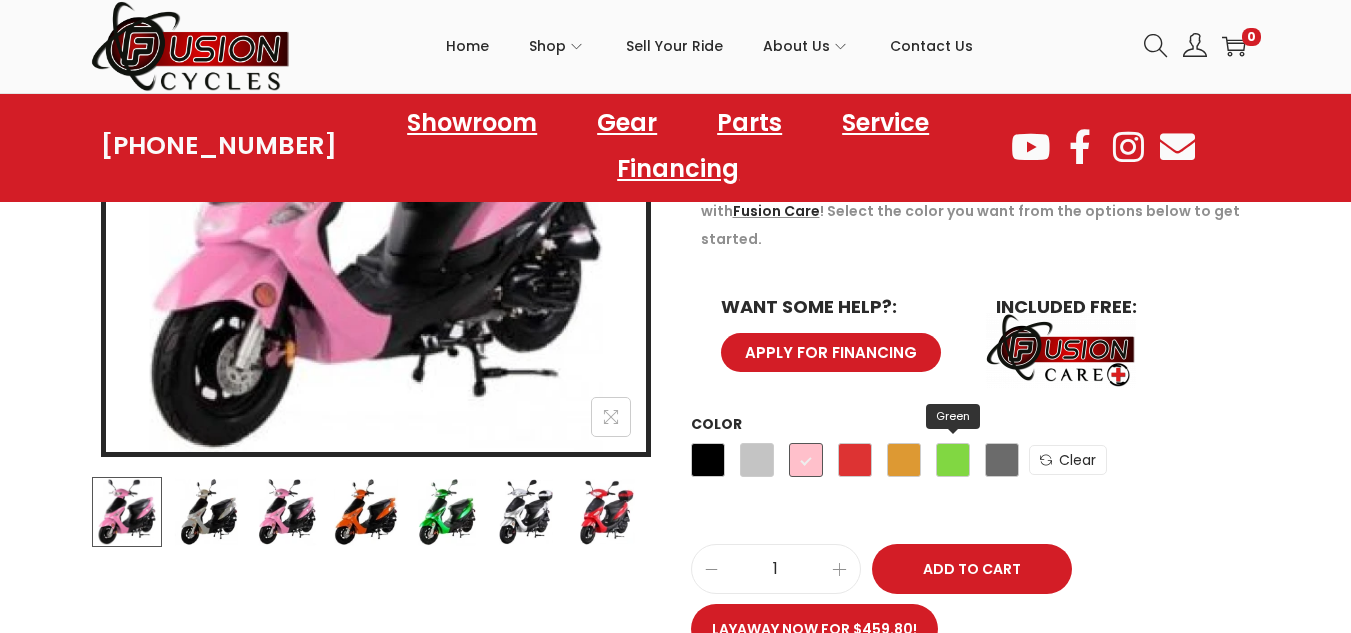 click on "Green" at bounding box center [953, 460] 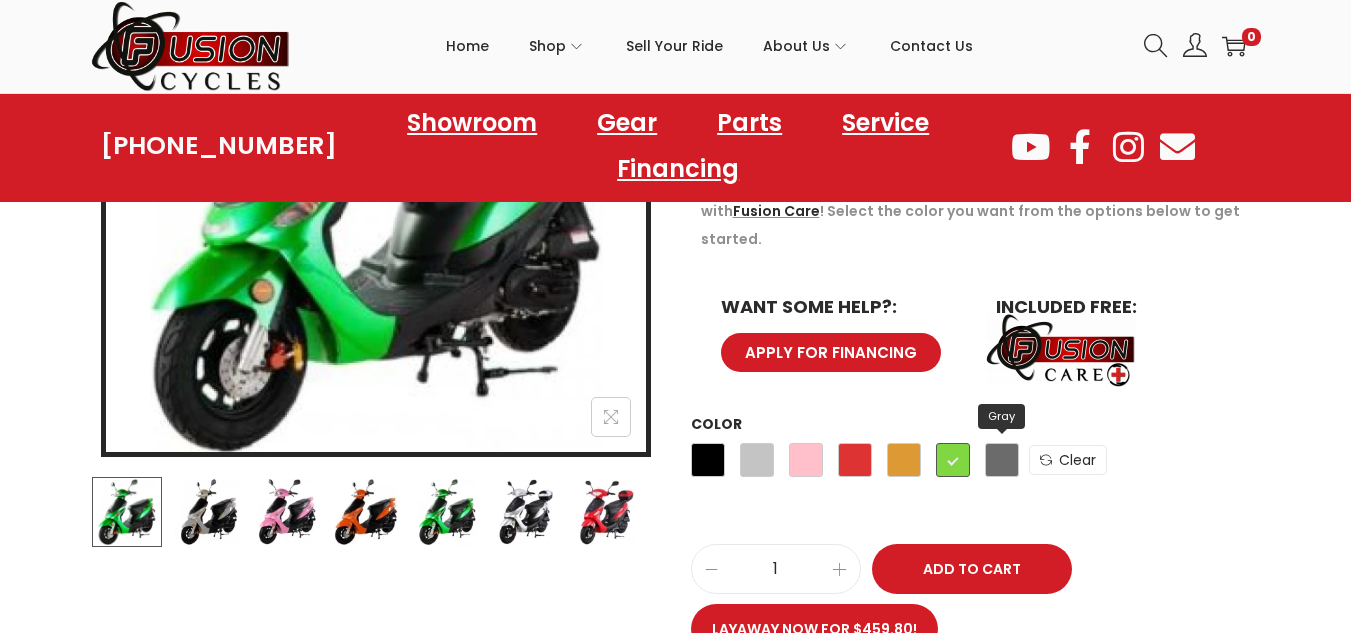click on "Gray" at bounding box center (1002, 460) 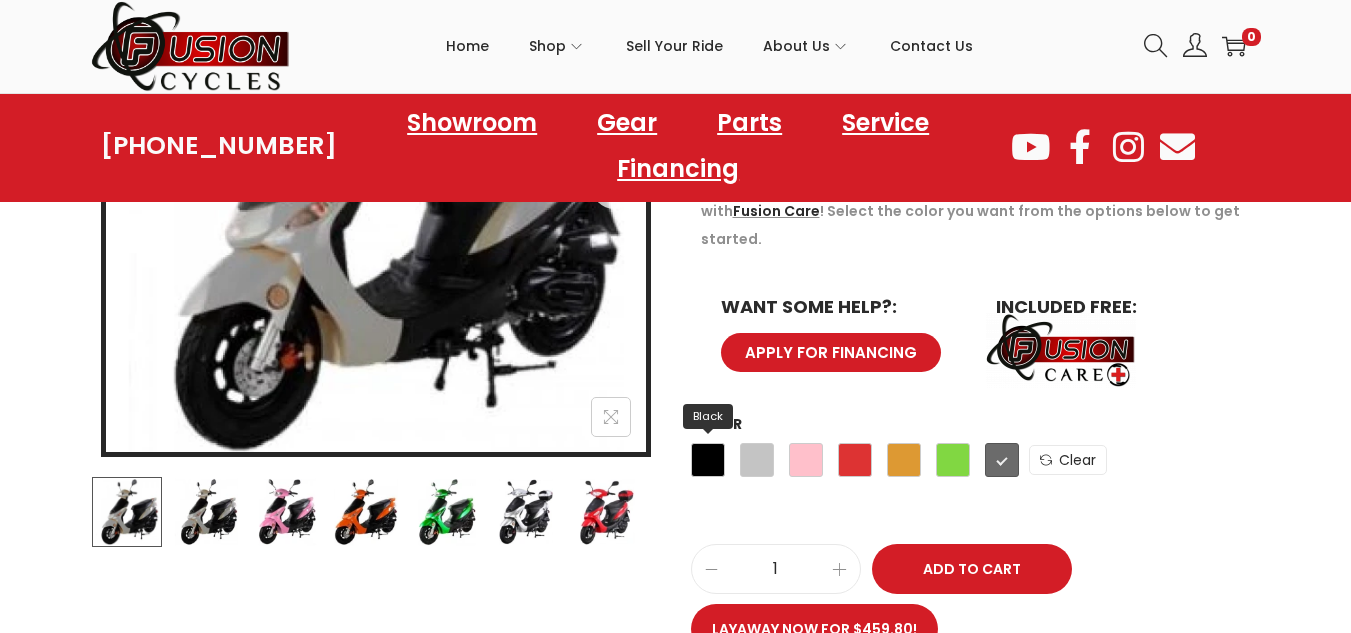click on "Black" at bounding box center (708, 460) 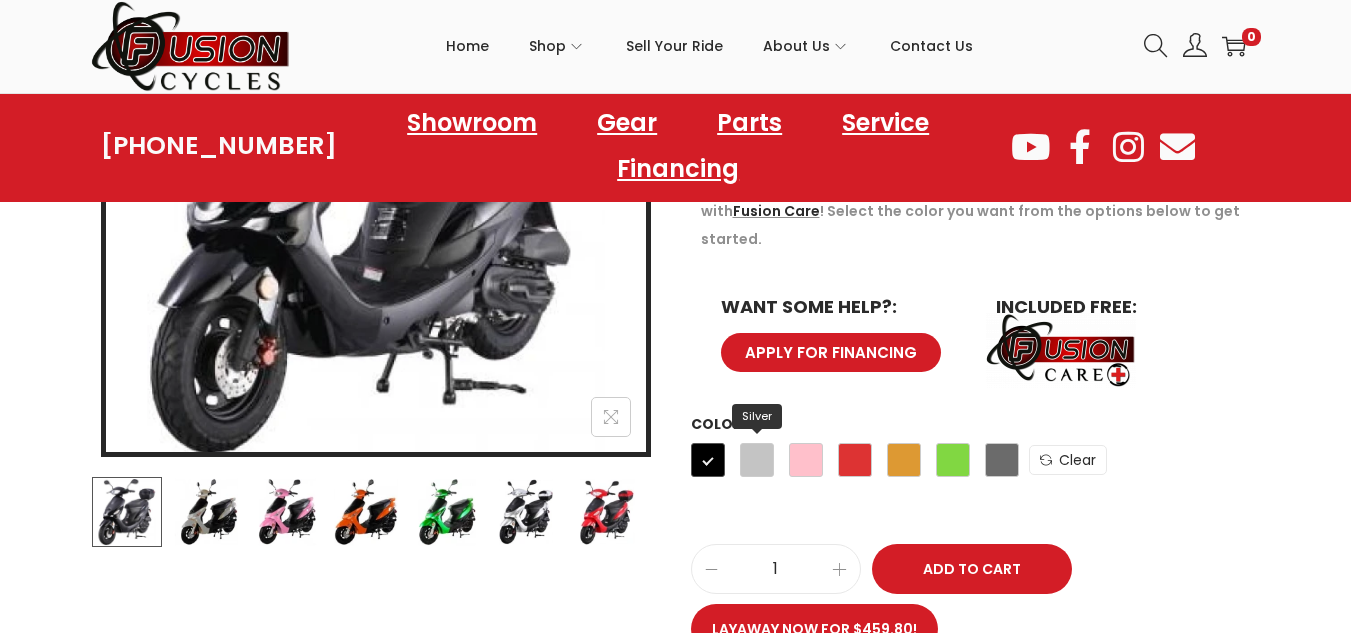 click on "Silver" at bounding box center (757, 460) 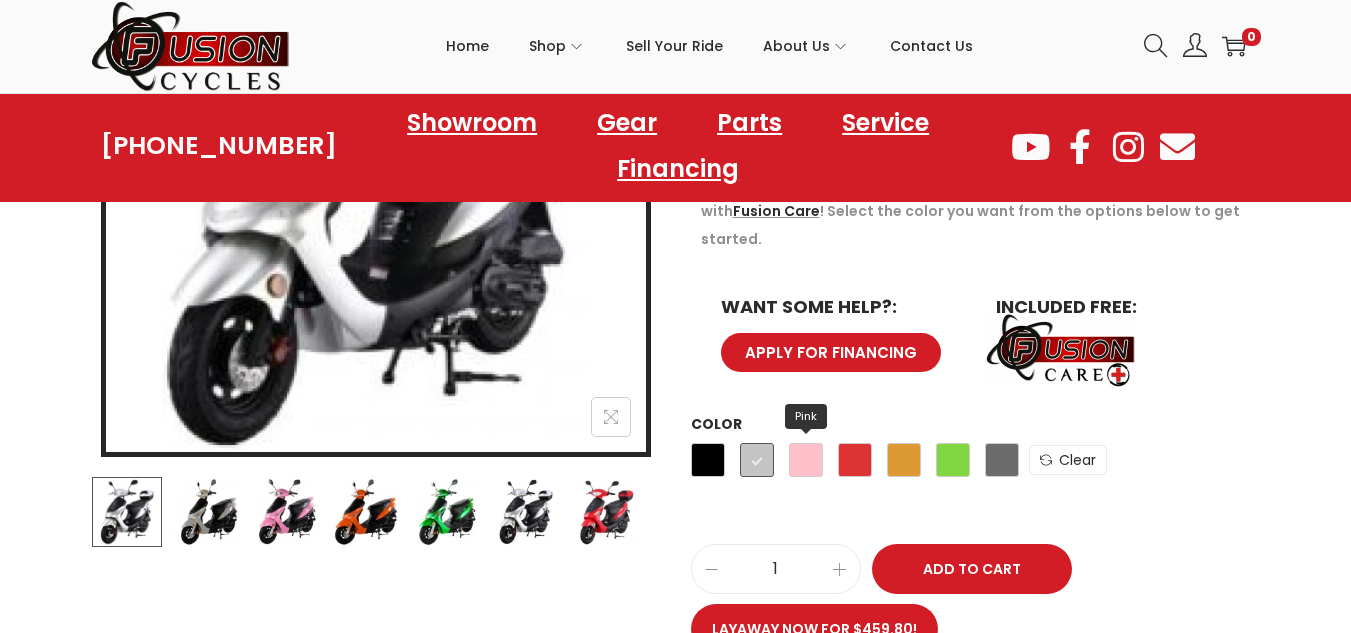 click on "Pink" at bounding box center (806, 460) 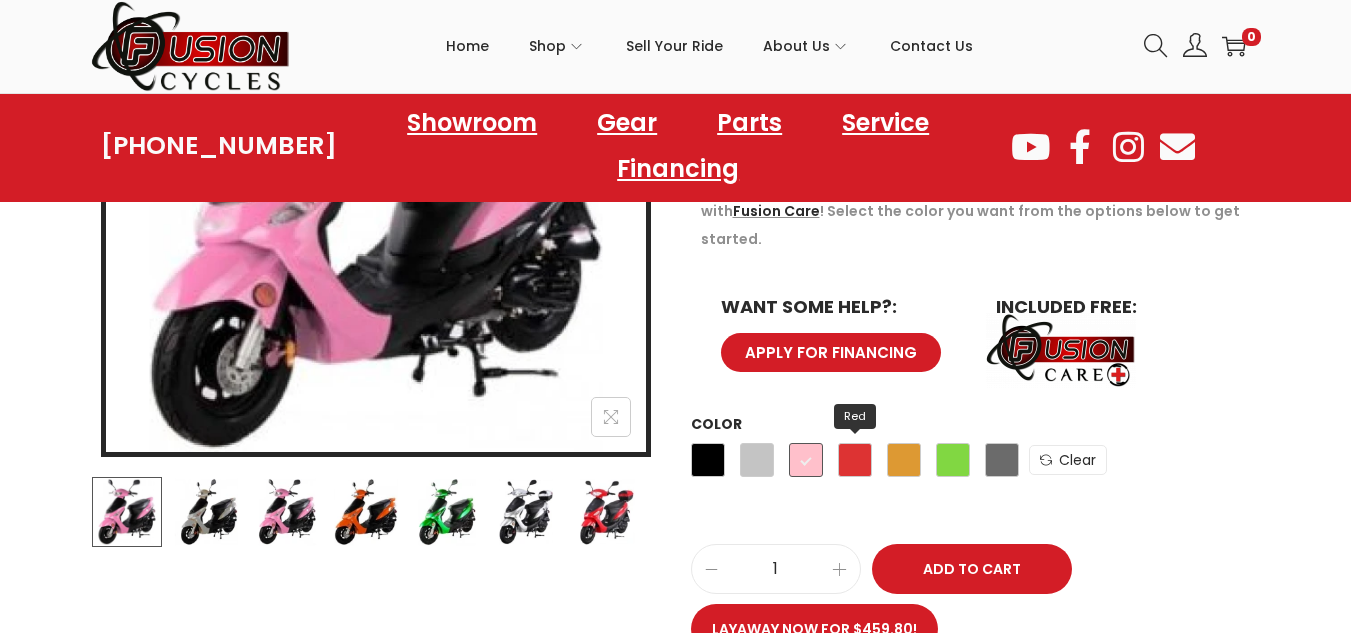 click on "Red" at bounding box center [855, 460] 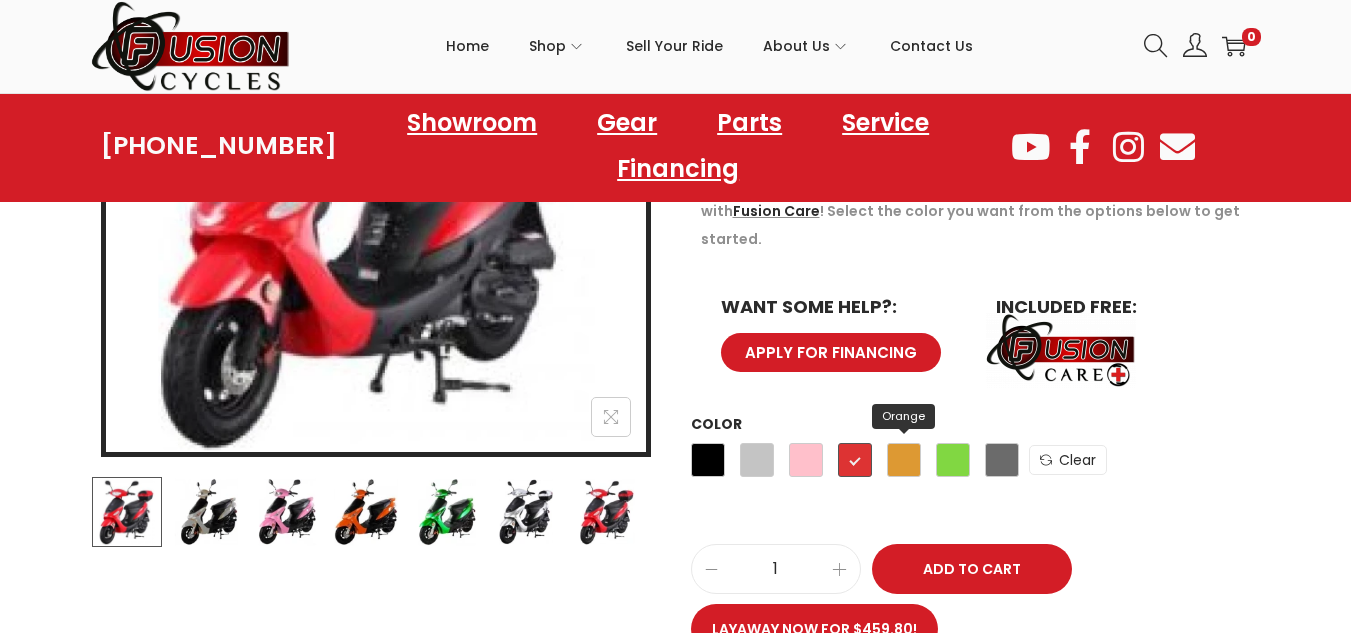 click on "Orange" at bounding box center (904, 460) 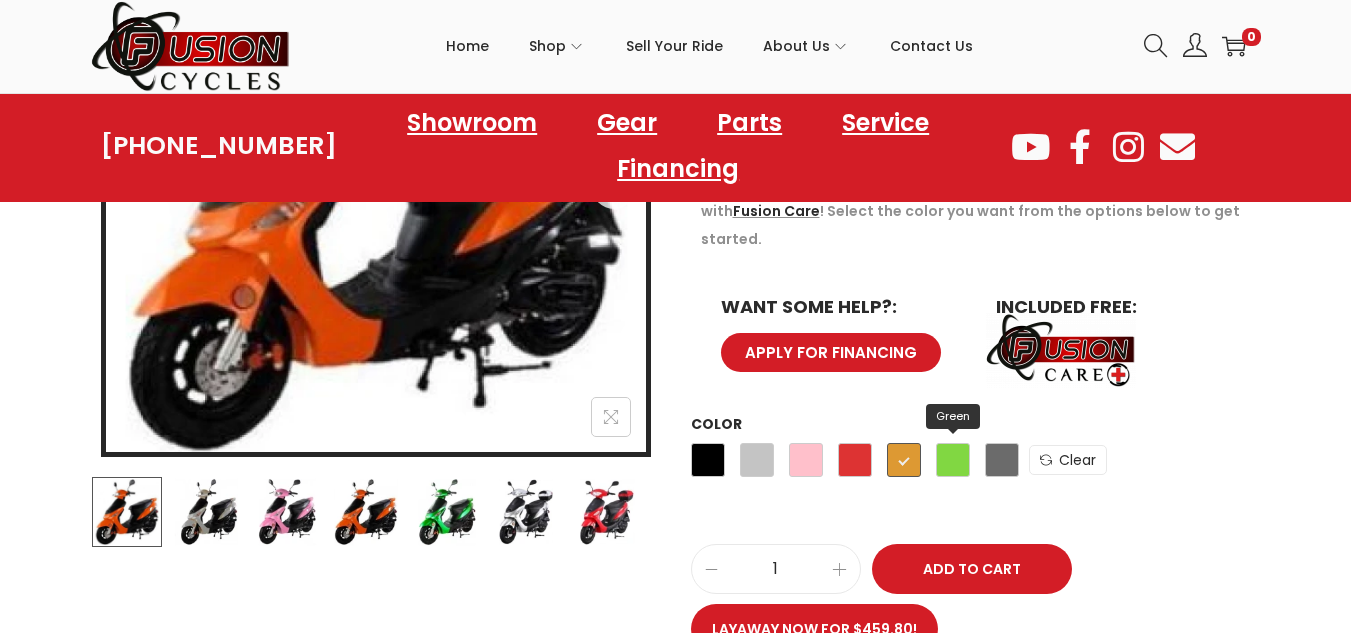 click on "Green" at bounding box center [953, 460] 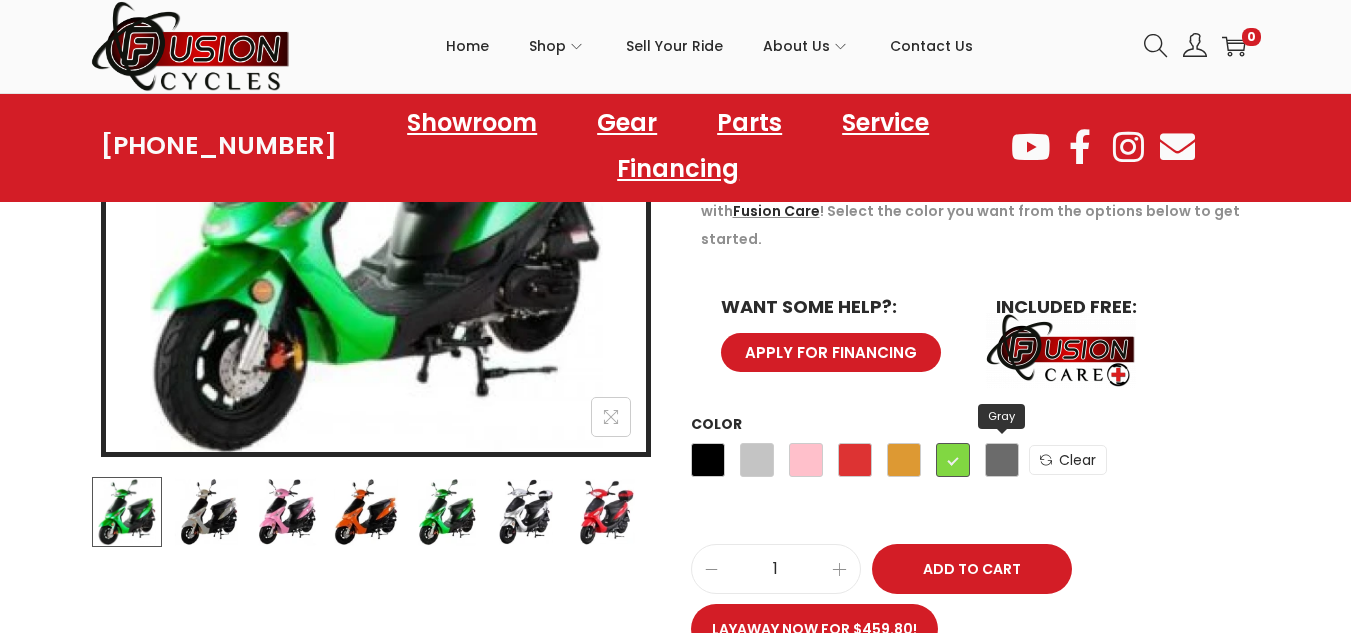 click on "Gray" at bounding box center (1002, 460) 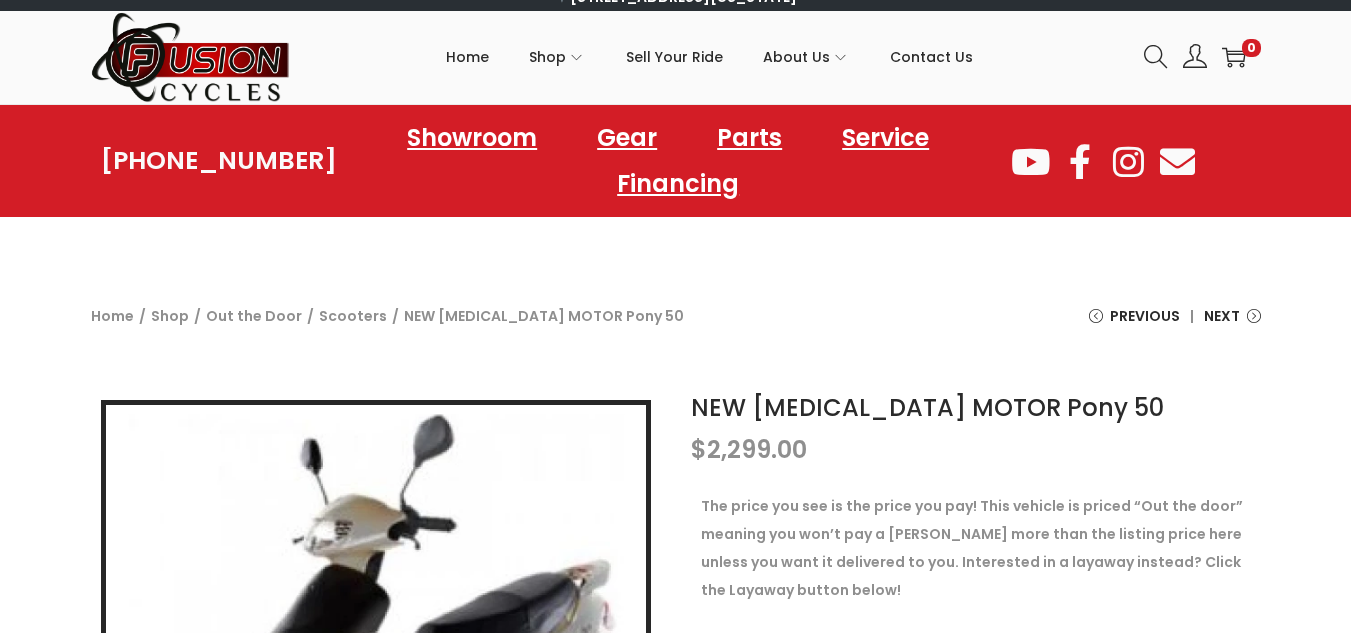 scroll, scrollTop: 0, scrollLeft: 0, axis: both 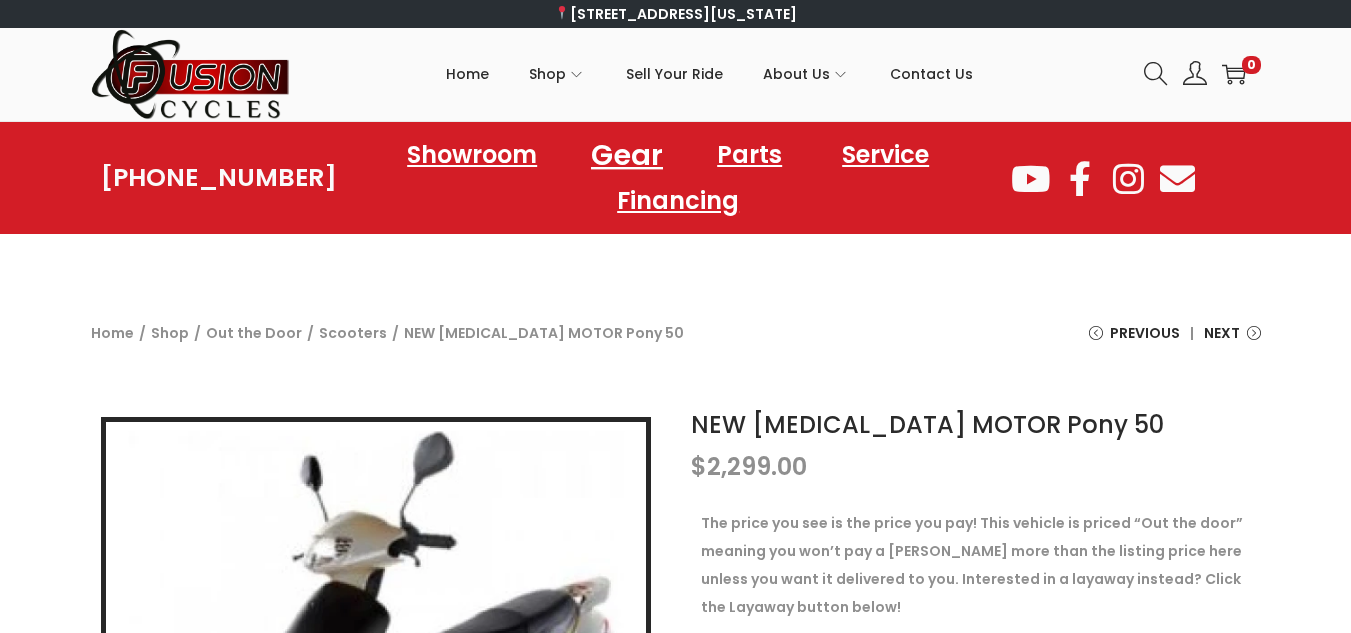 click on "Gear" 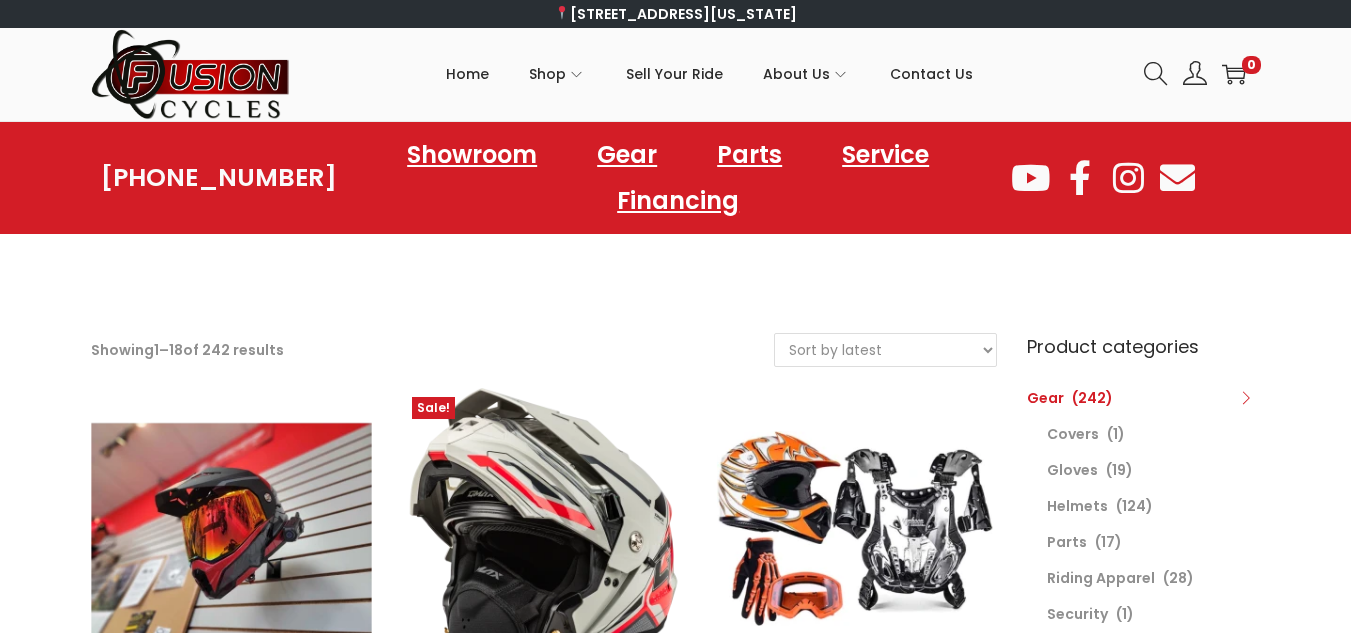scroll, scrollTop: 0, scrollLeft: 0, axis: both 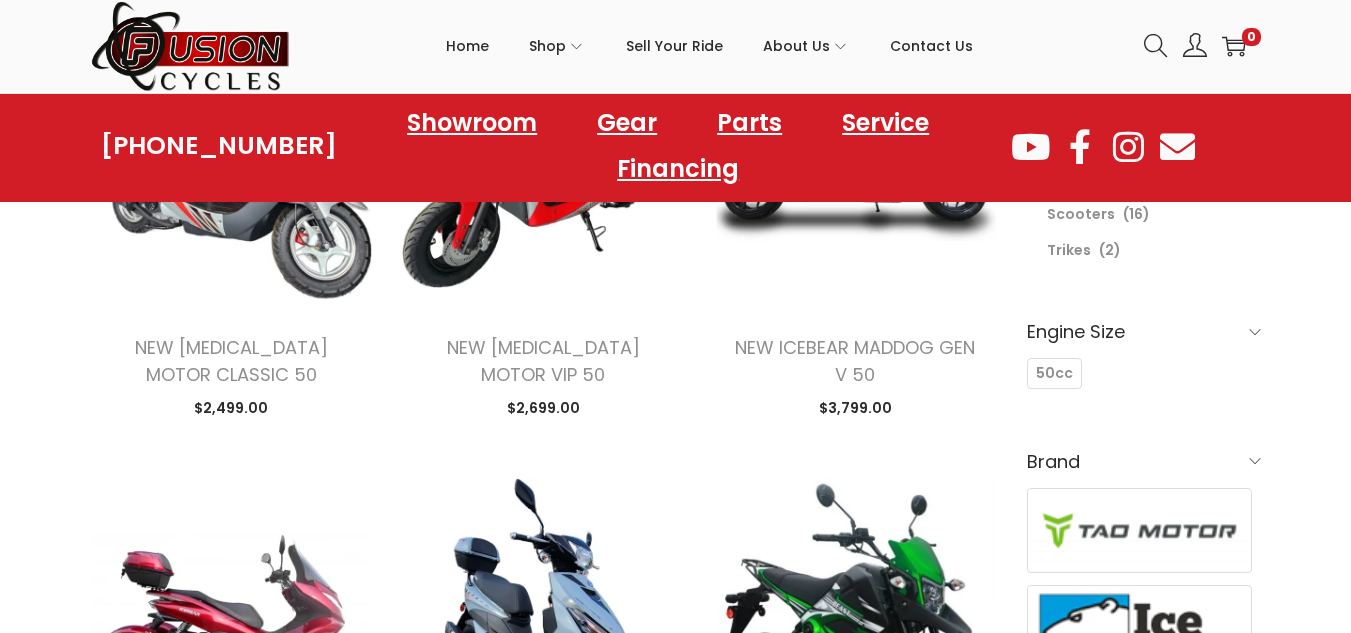 click on "Engine Size" at bounding box center (1144, 331) 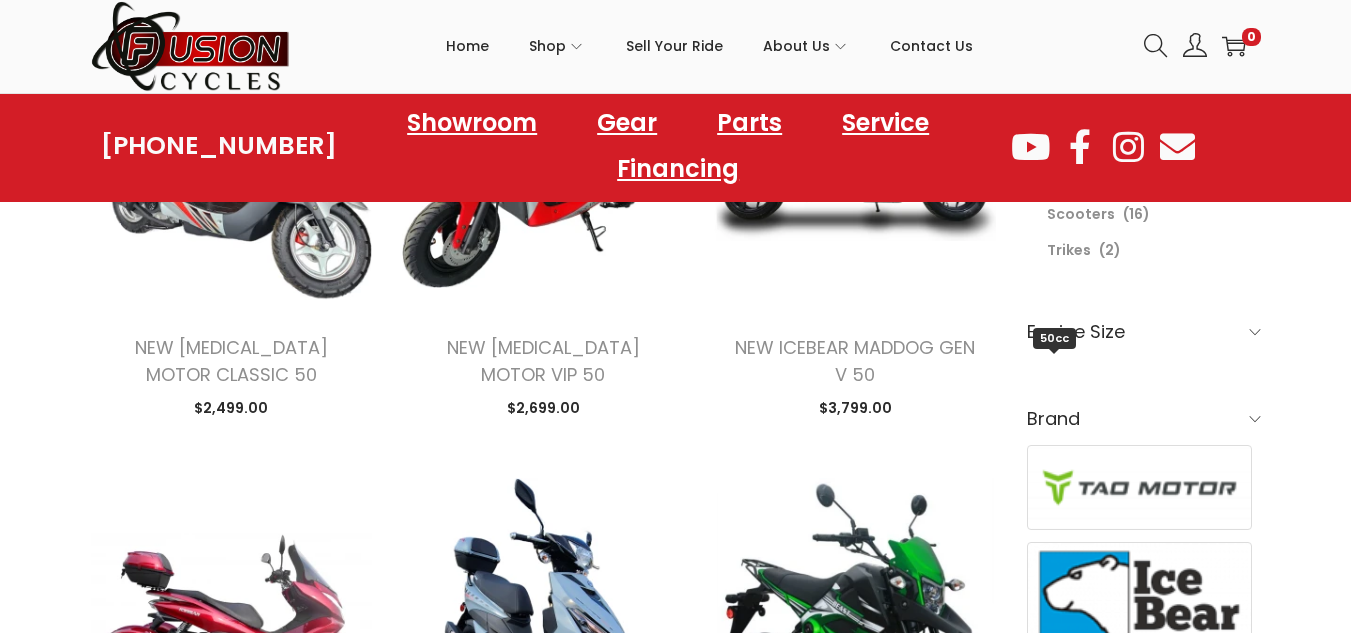 click on "Product categories Gear   (242) Layaway   (40) Out the Door   (45) ATVs   (15) Dirt Bikes   (8) Motorcycles   (4) Scooters   (16) Trikes   (2)
Engine Size             50cc   50cc  Brand             Tao Motor     Ice Bear     Italica Motors     Bintelli     Genuine" at bounding box center (1144, 511) 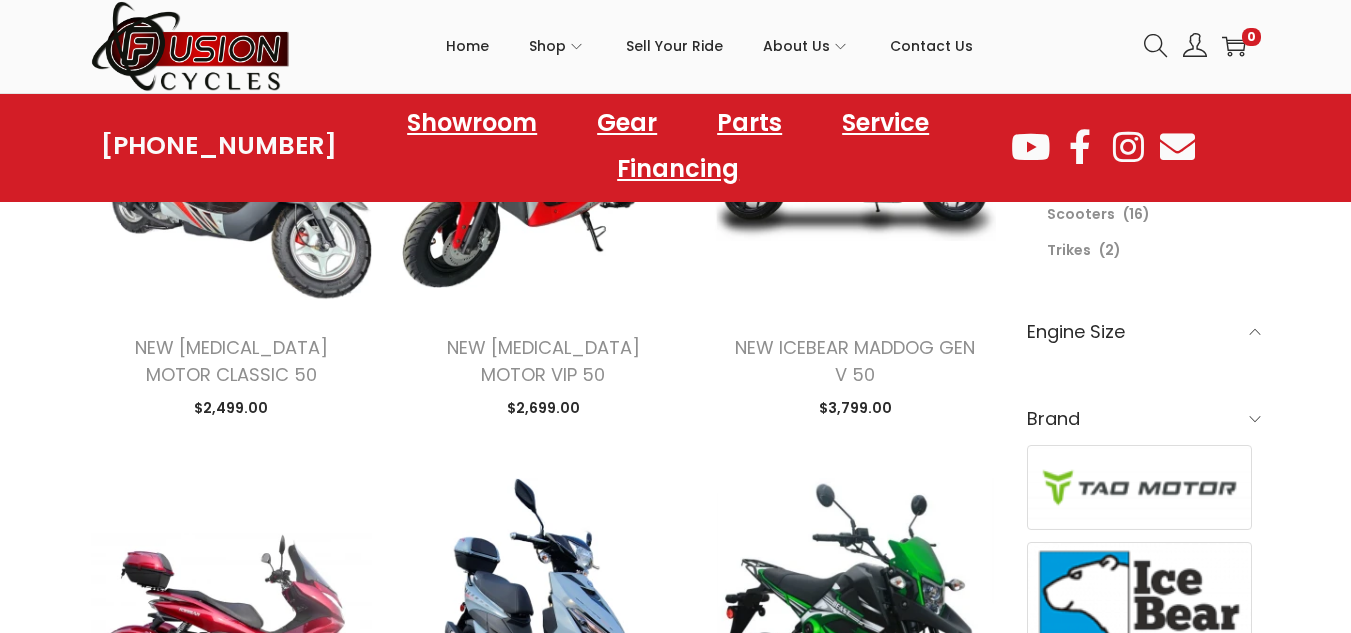click on "Filter  Showing all 15 results   Sort by popularity Sort by latest Sort by price: low to high Sort by price: high to low       Clear
Engine Size: 50cc
NEW TAO MOTOR CLASSIC 50   $ 2,499.00           image/svg+xml                       Add to Cart    This product has multiple variants. The options may be chosen on the product page                      NEW TAO MOTOR VIP 50   $ 2,699.00           image/svg+xml                       Add to Cart    This product has multiple variants. The options may be chosen on the product page                      NEW ICEBEAR MADDOG GEN V 50   $ 3,799.00           image/svg+xml                       Add to Cart    This product has multiple variants. The options may be chosen on the product page                      NEW ICEBEAR TRYKER   $ 4,199.00           image/svg+xml                       Add to Cart    This product has multiple variants. The options may be chosen on the product page                        $ 2,499.00" at bounding box center (676, 1536) 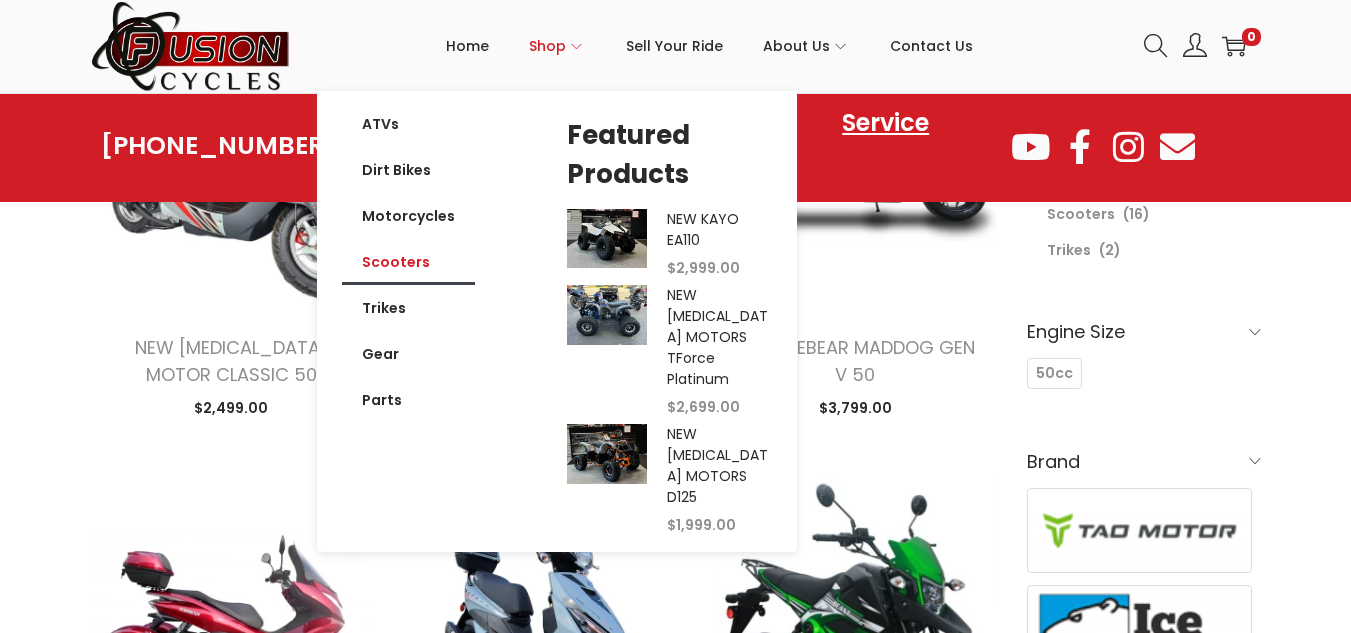 click on "Scooters" 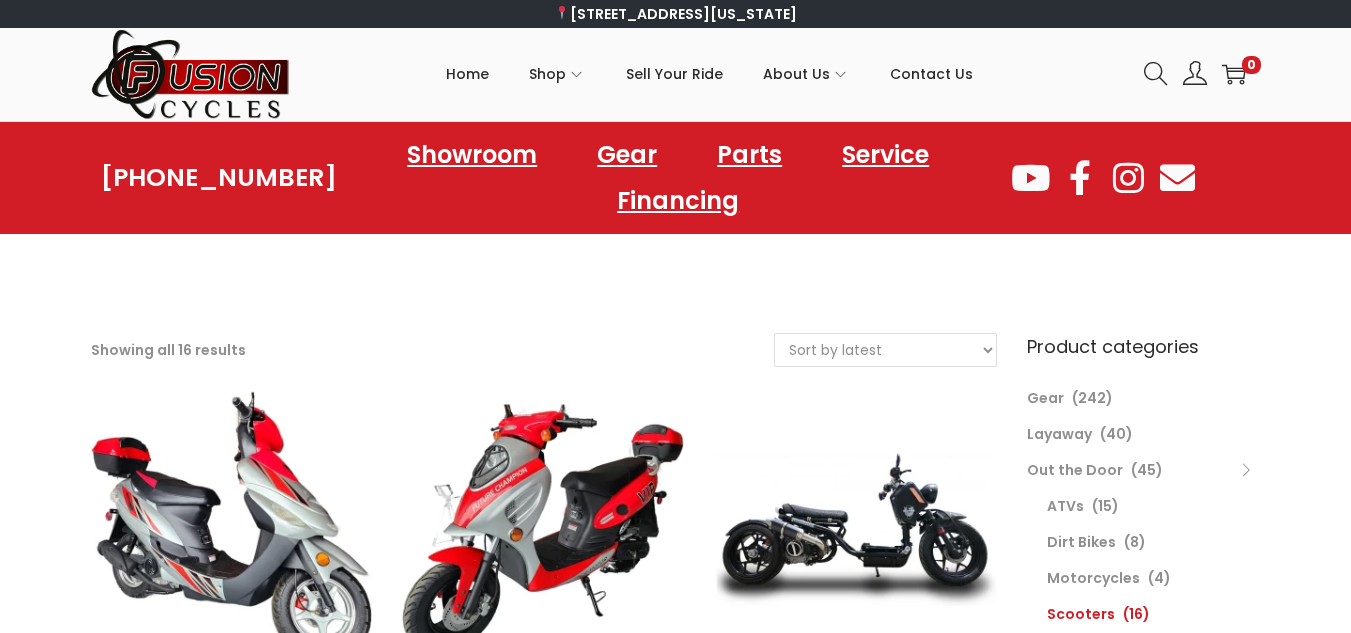 scroll, scrollTop: 0, scrollLeft: 0, axis: both 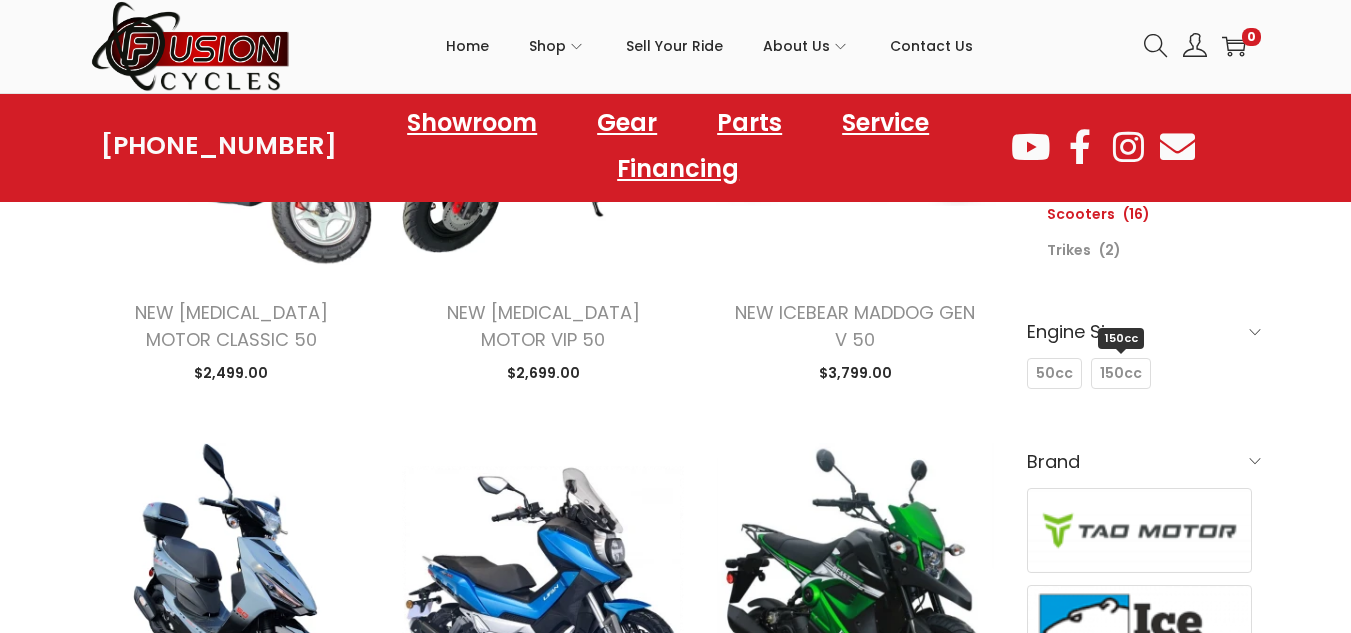 click on "150cc" at bounding box center (1121, 373) 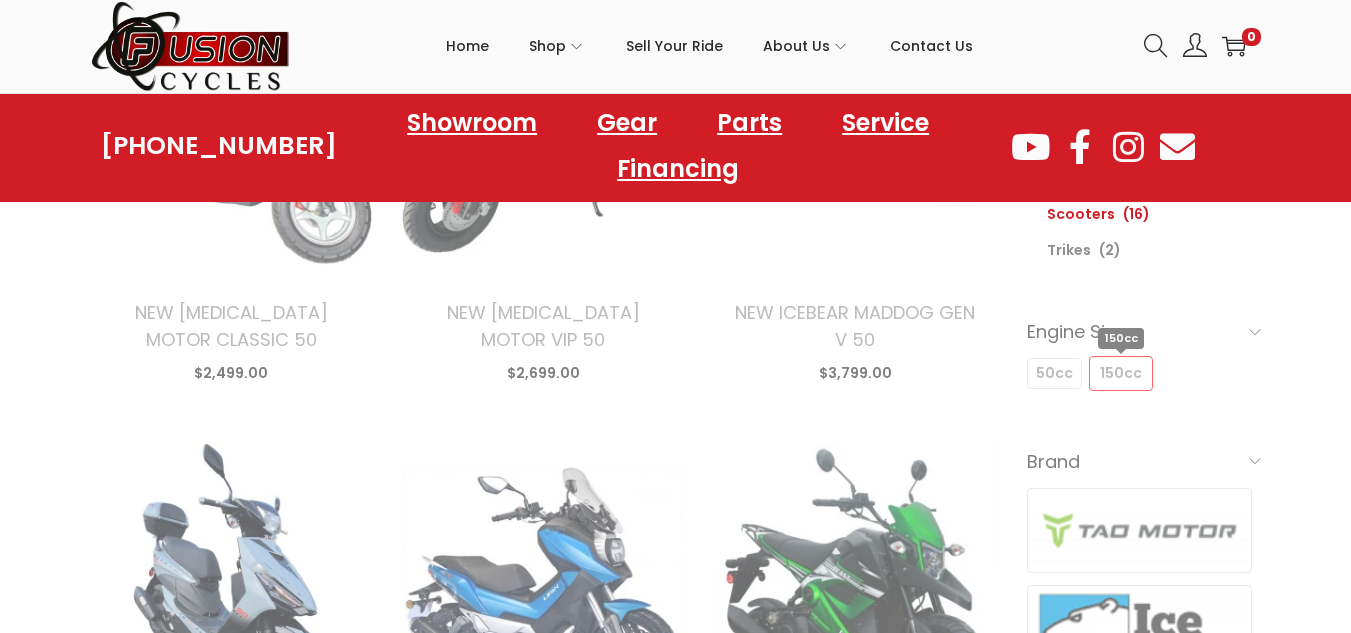scroll, scrollTop: 333, scrollLeft: 0, axis: vertical 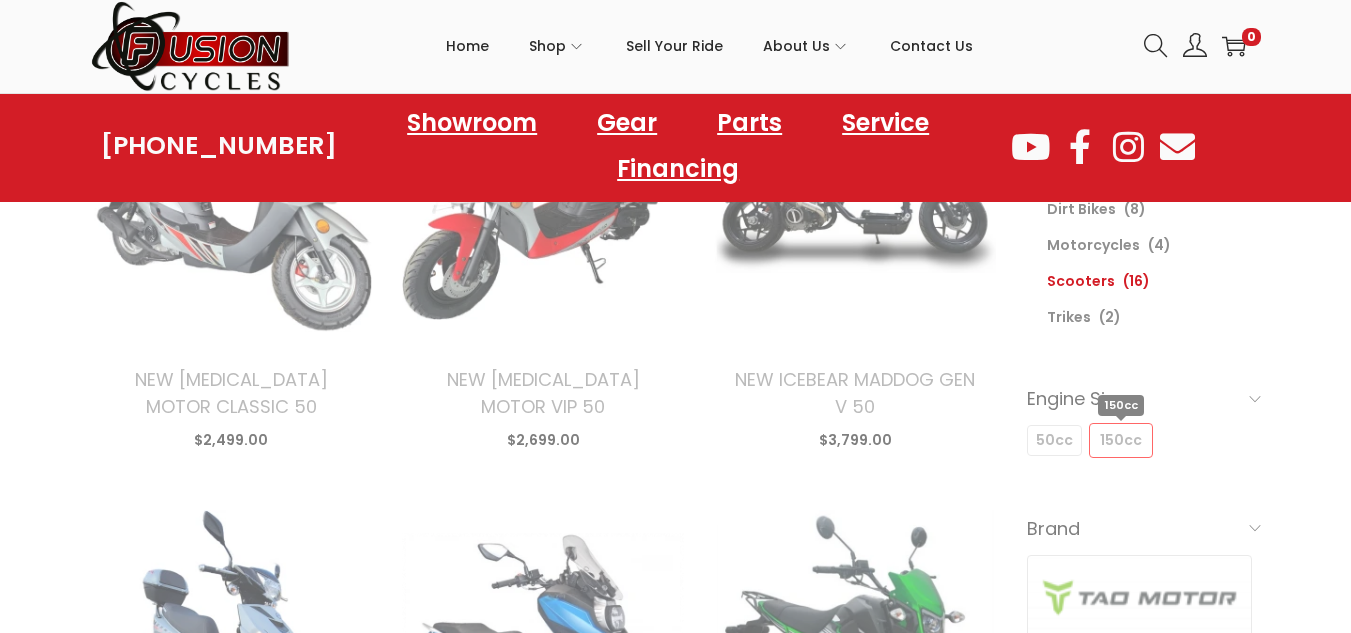select on "date" 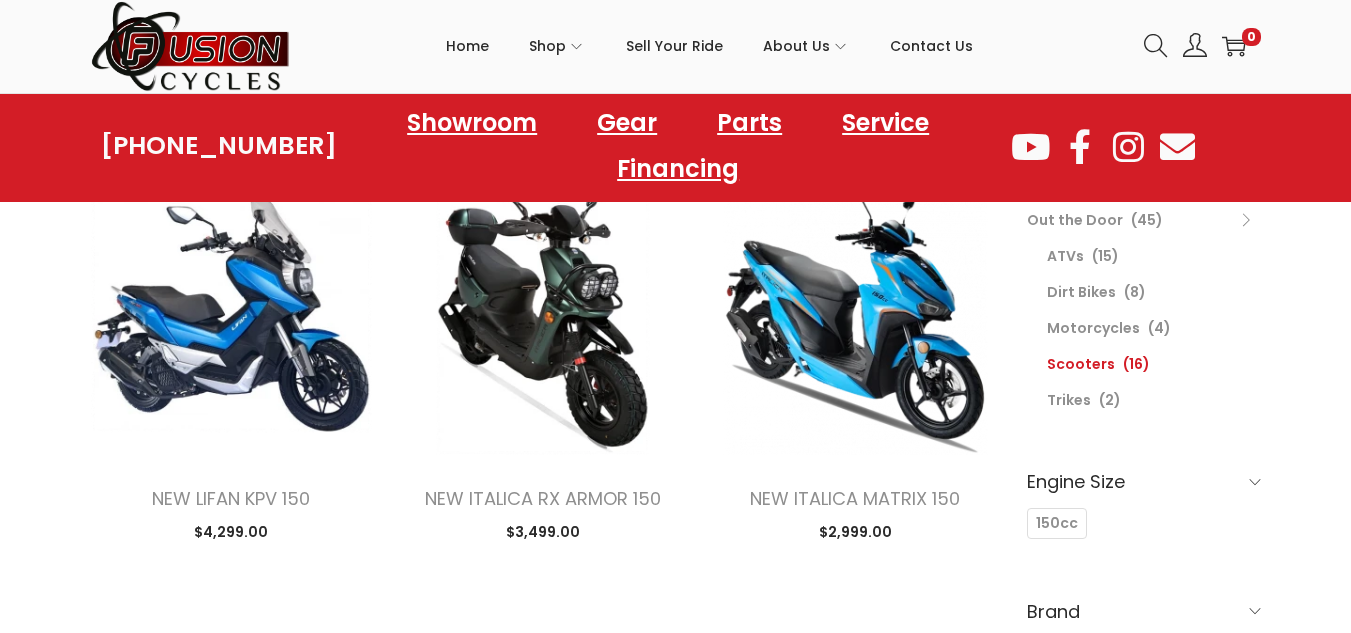 scroll, scrollTop: 233, scrollLeft: 0, axis: vertical 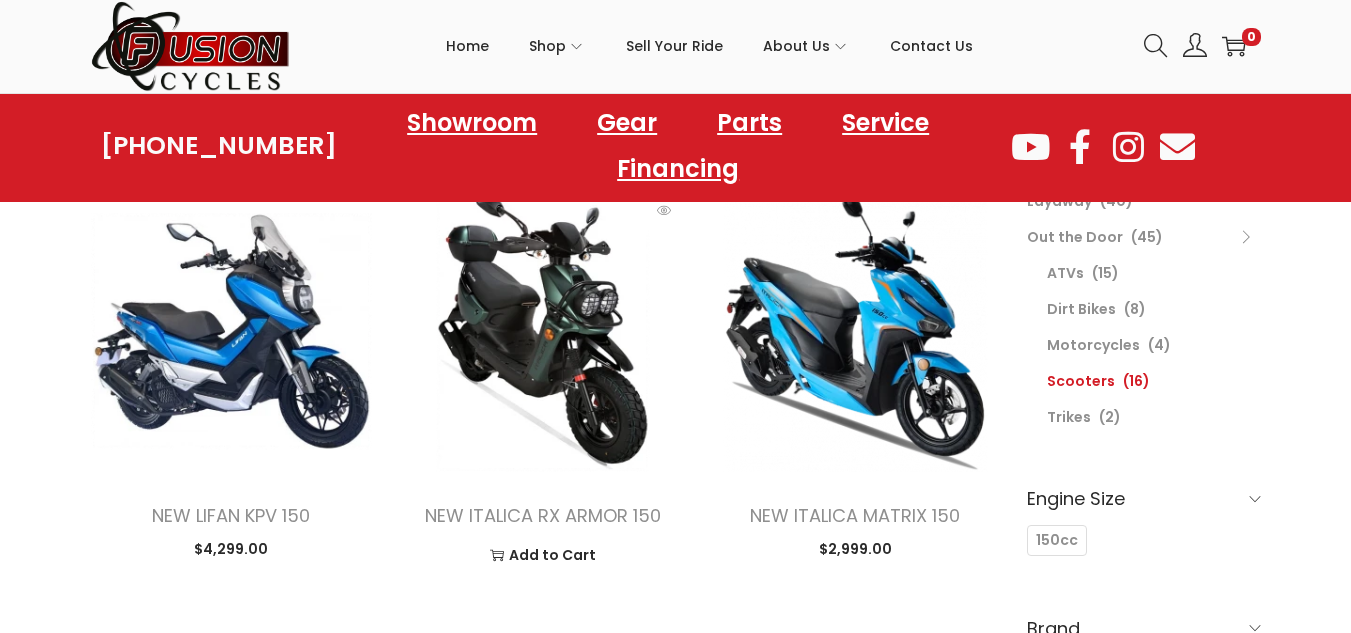 click on "NEW ITALICA RX ARMOR 150
$ 3,499.00
image/svg+xml
Add to Cart
This product has multiple variants. The options may be chosen on the product page" at bounding box center (543, 530) 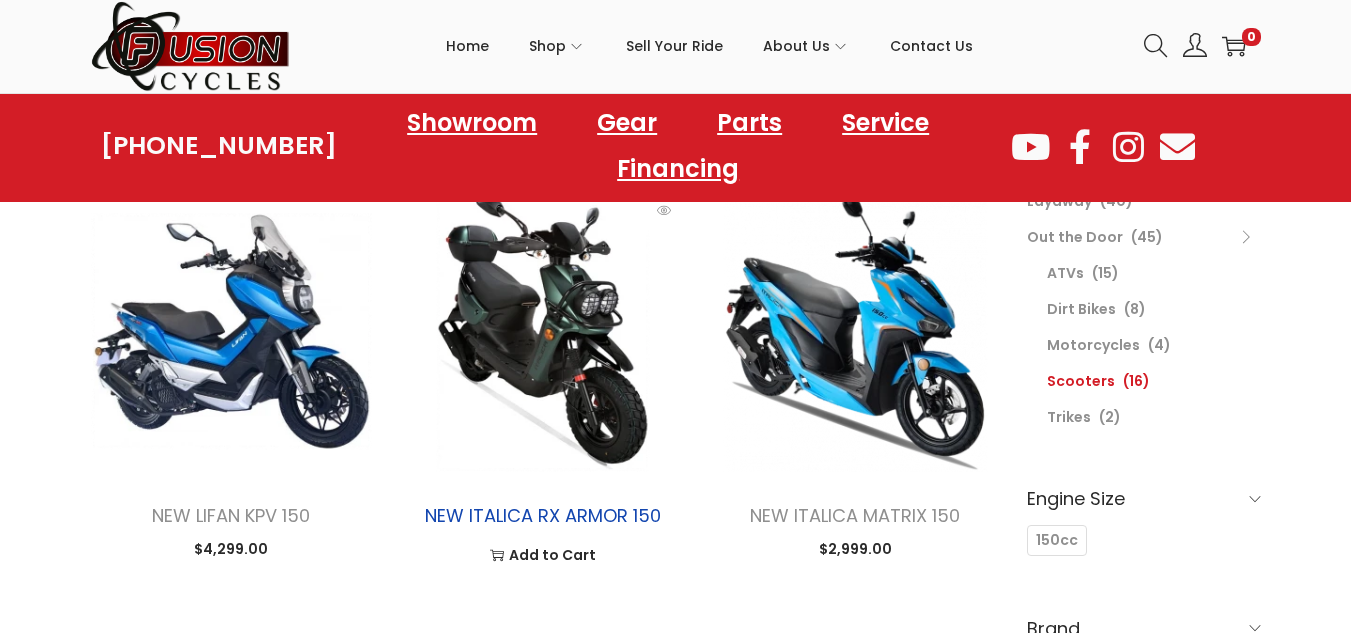 click on "NEW ITALICA RX ARMOR 150" at bounding box center [543, 515] 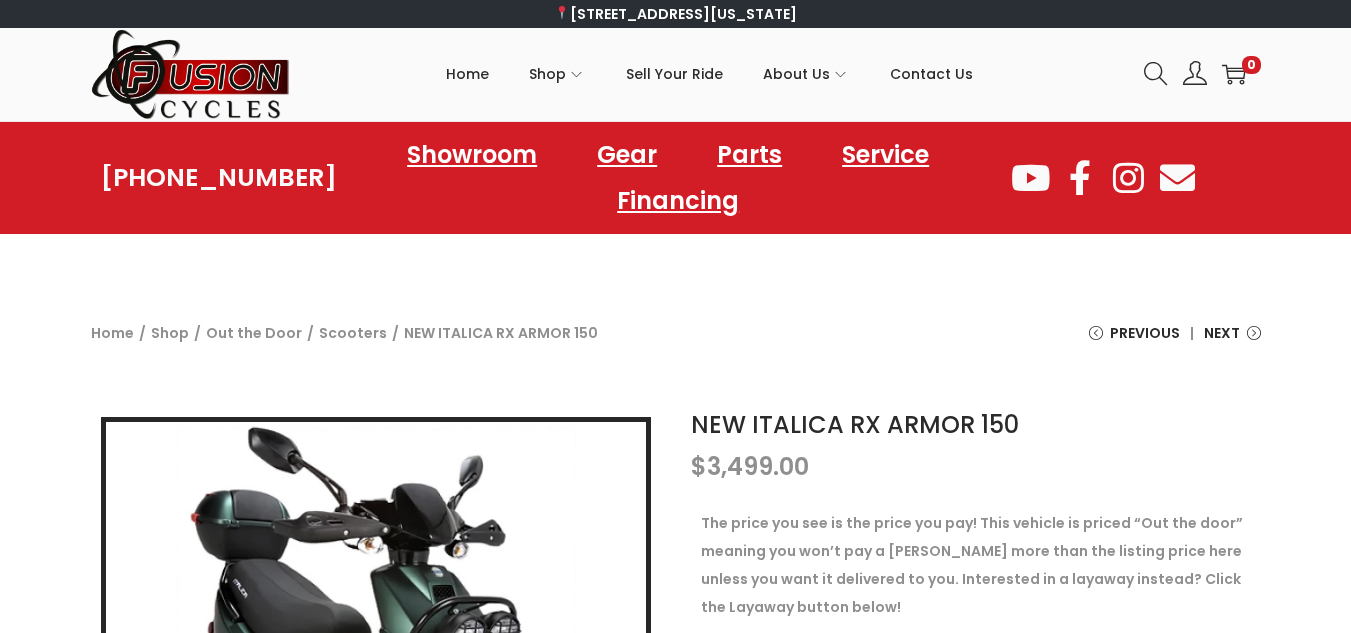 scroll, scrollTop: 0, scrollLeft: 0, axis: both 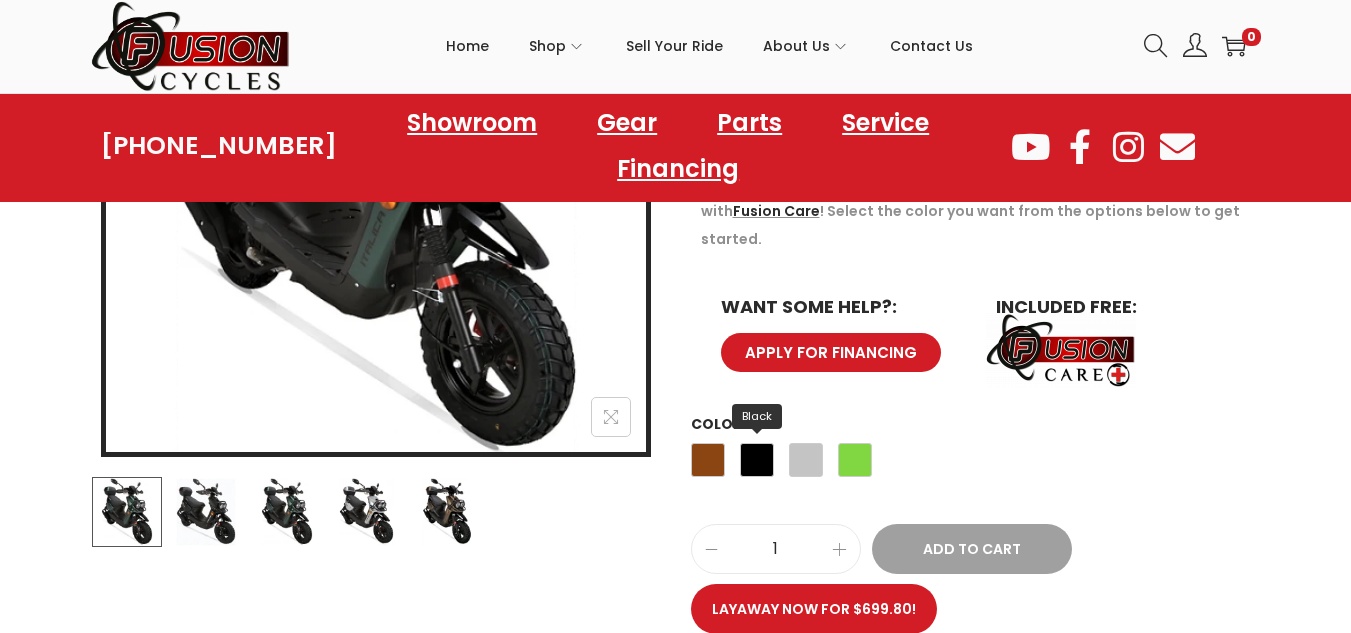click on "Black" at bounding box center (757, 460) 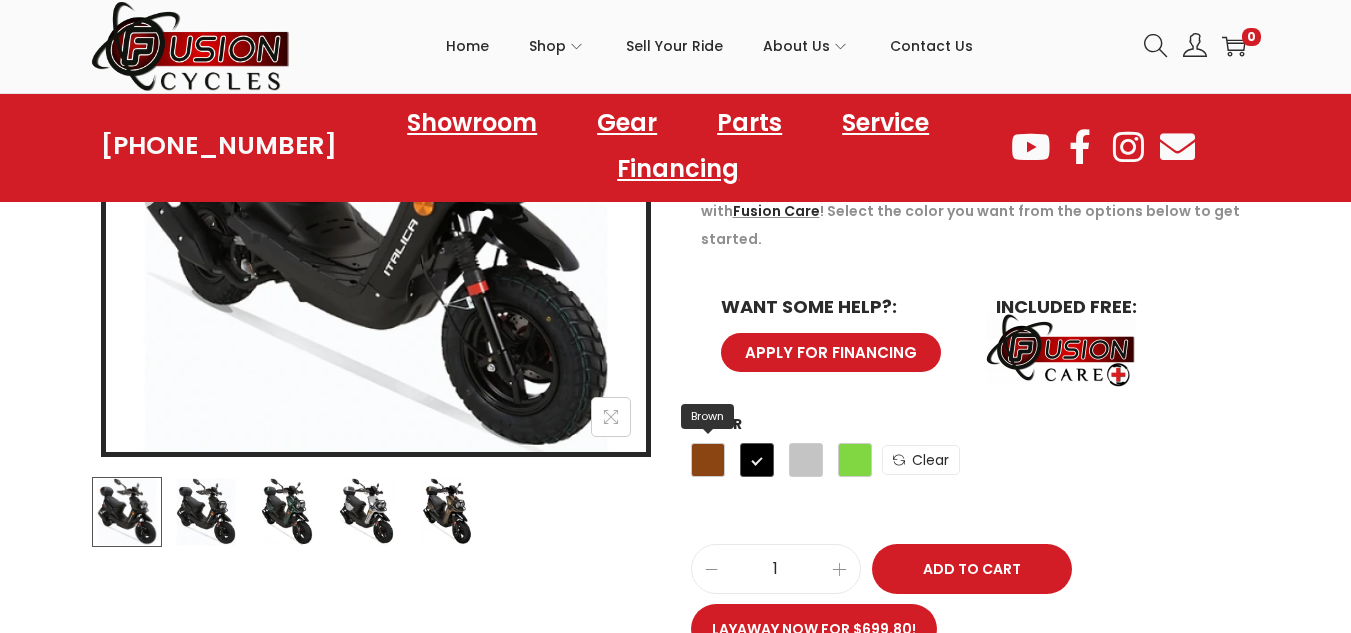 click on "Brown" at bounding box center (708, 460) 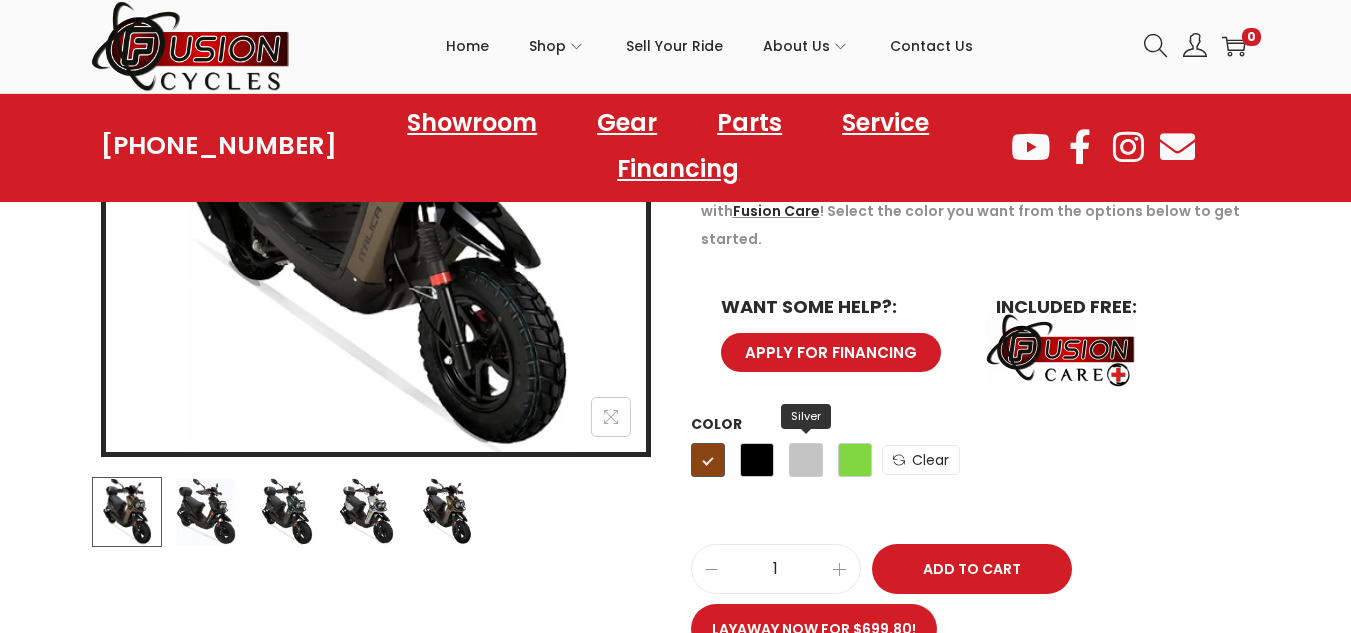 click on "Silver" at bounding box center [806, 460] 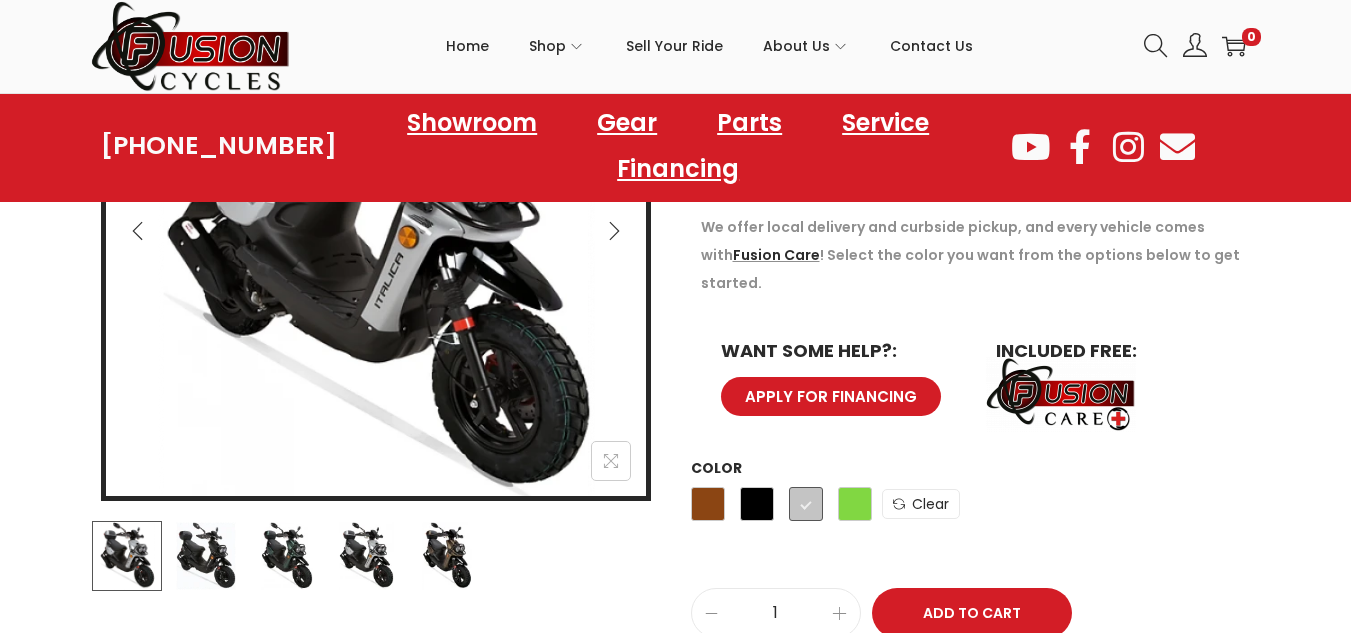 scroll, scrollTop: 500, scrollLeft: 0, axis: vertical 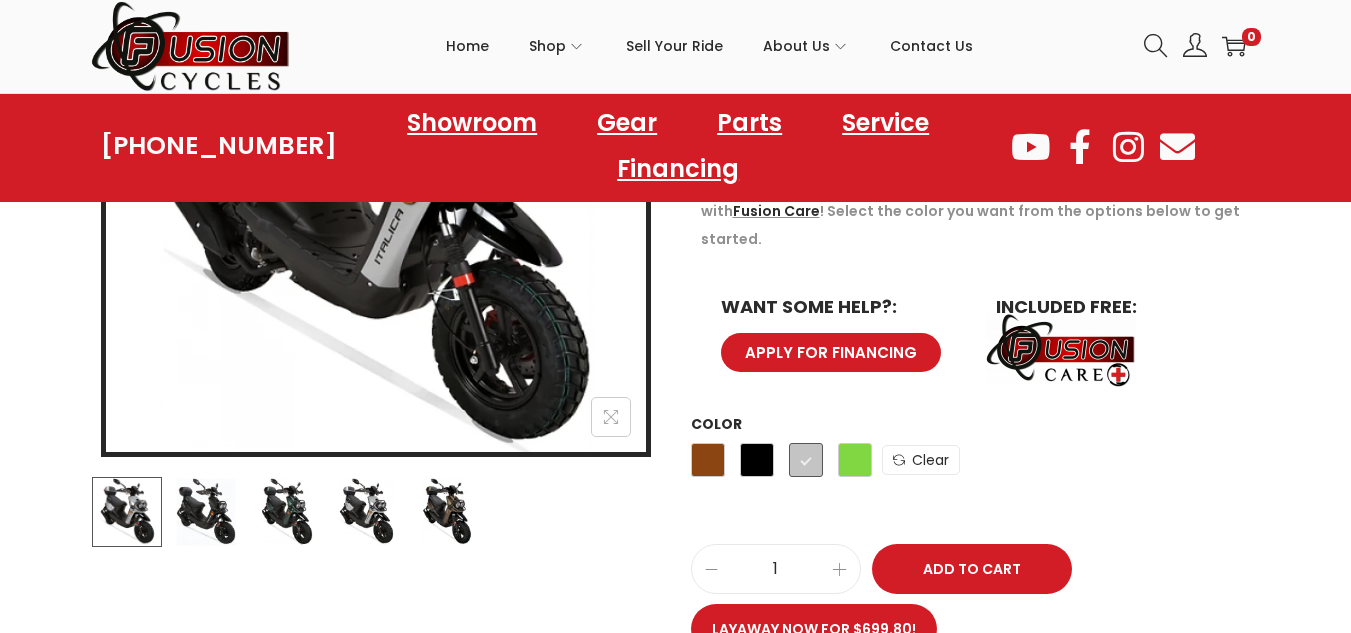click at bounding box center (287, 512) 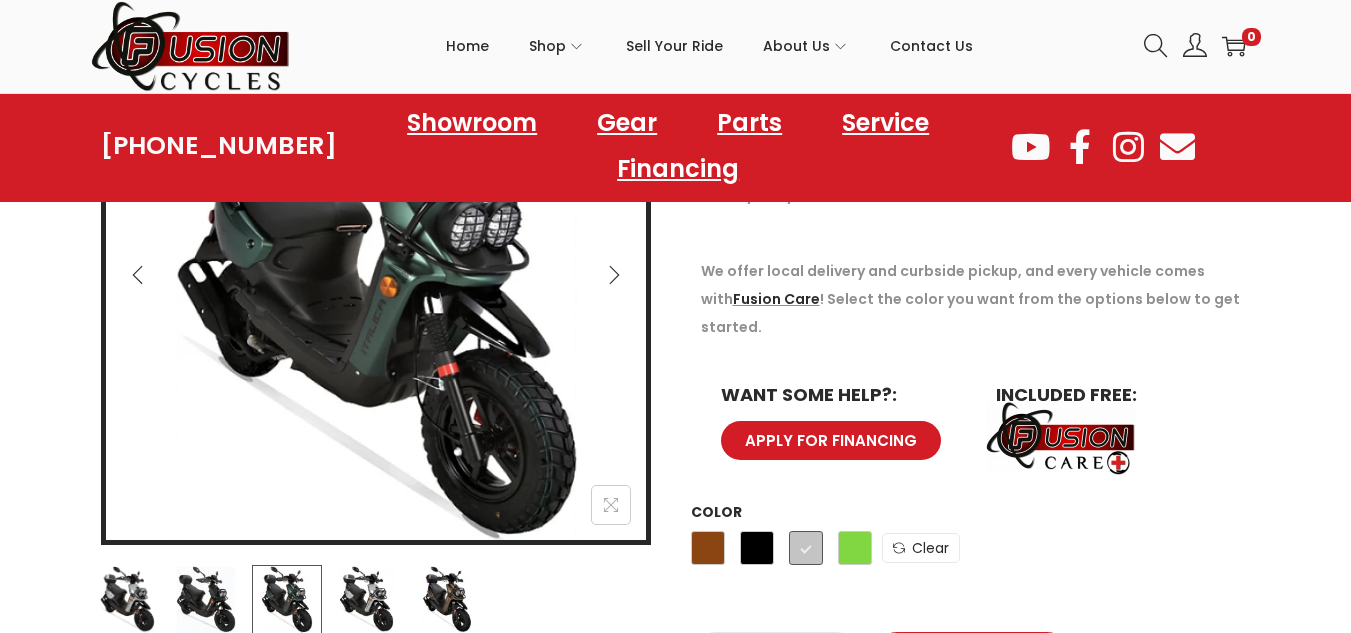 scroll, scrollTop: 300, scrollLeft: 0, axis: vertical 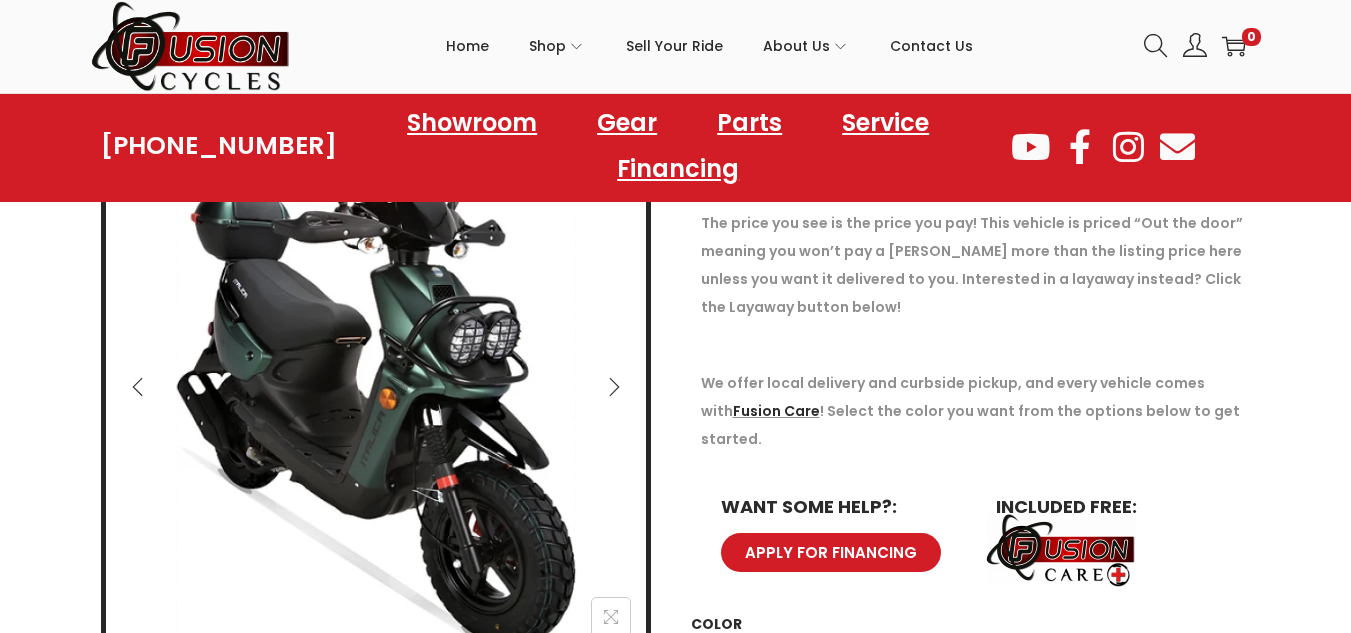 click at bounding box center [614, 387] 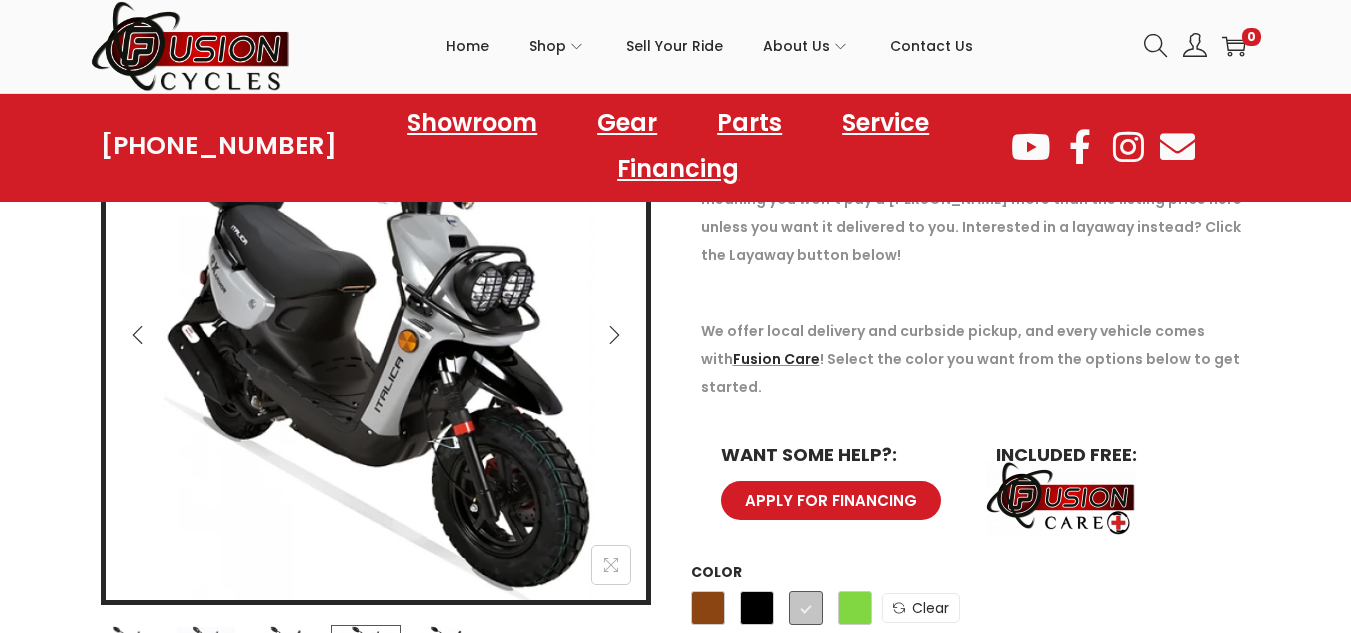 scroll, scrollTop: 400, scrollLeft: 0, axis: vertical 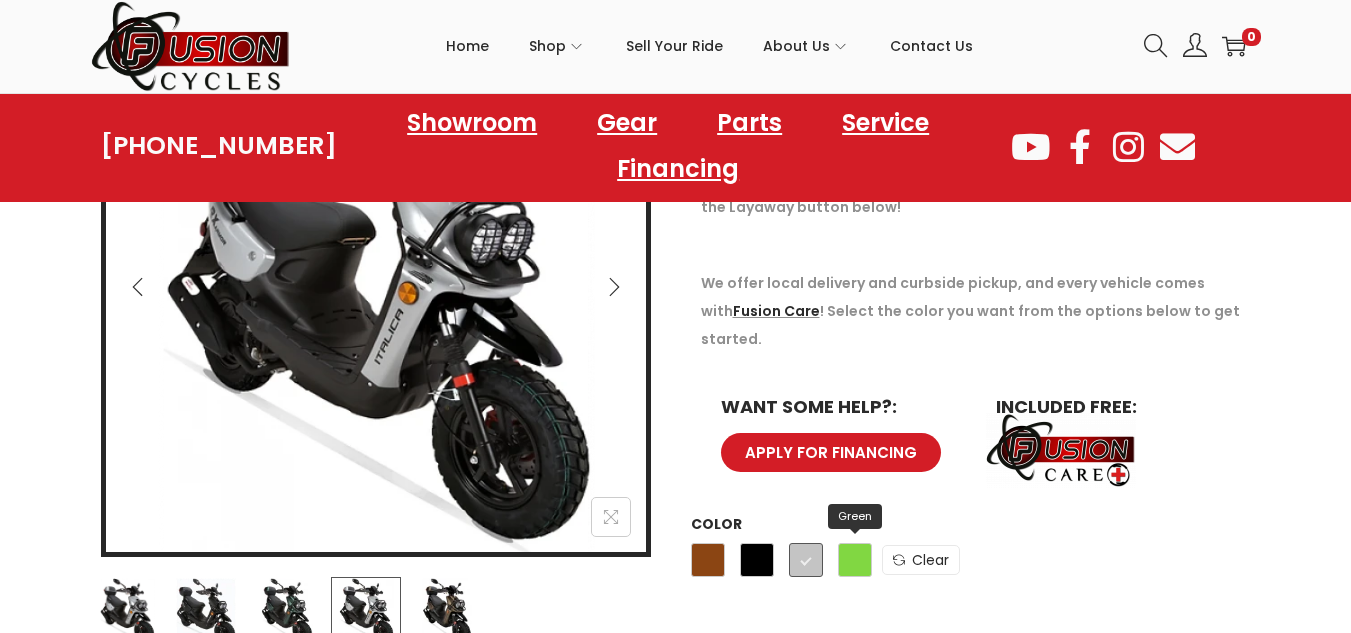click on "Green" at bounding box center (855, 560) 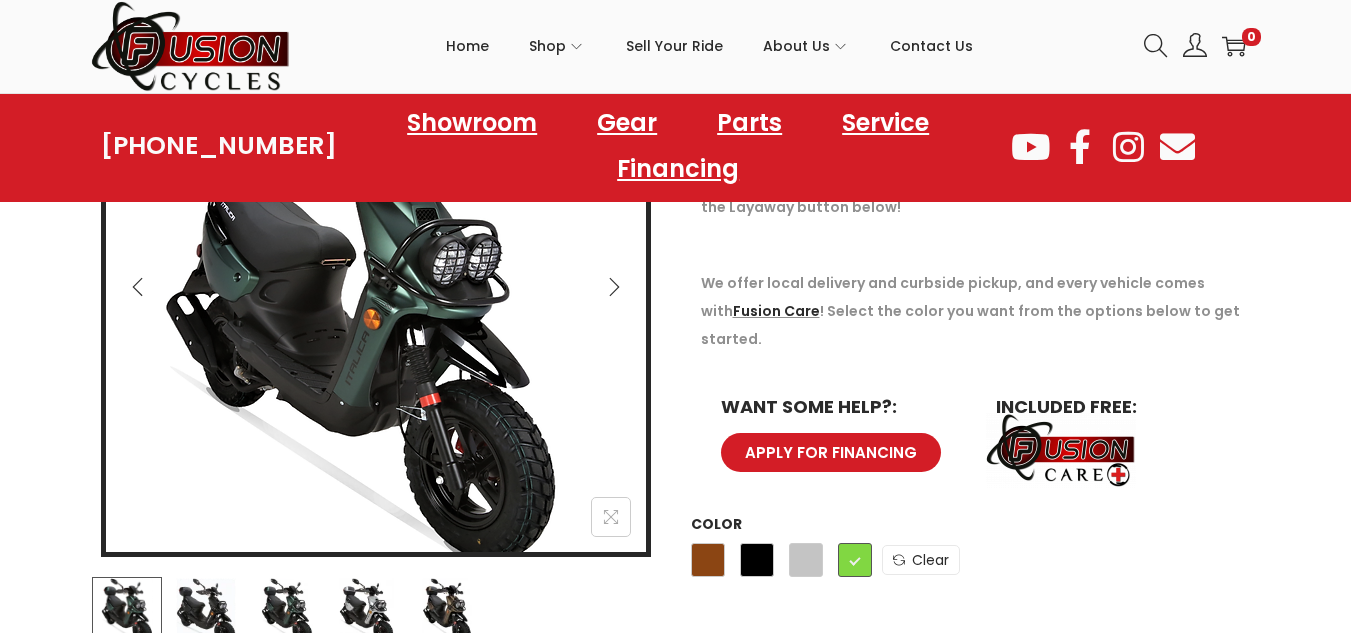 scroll, scrollTop: 300, scrollLeft: 0, axis: vertical 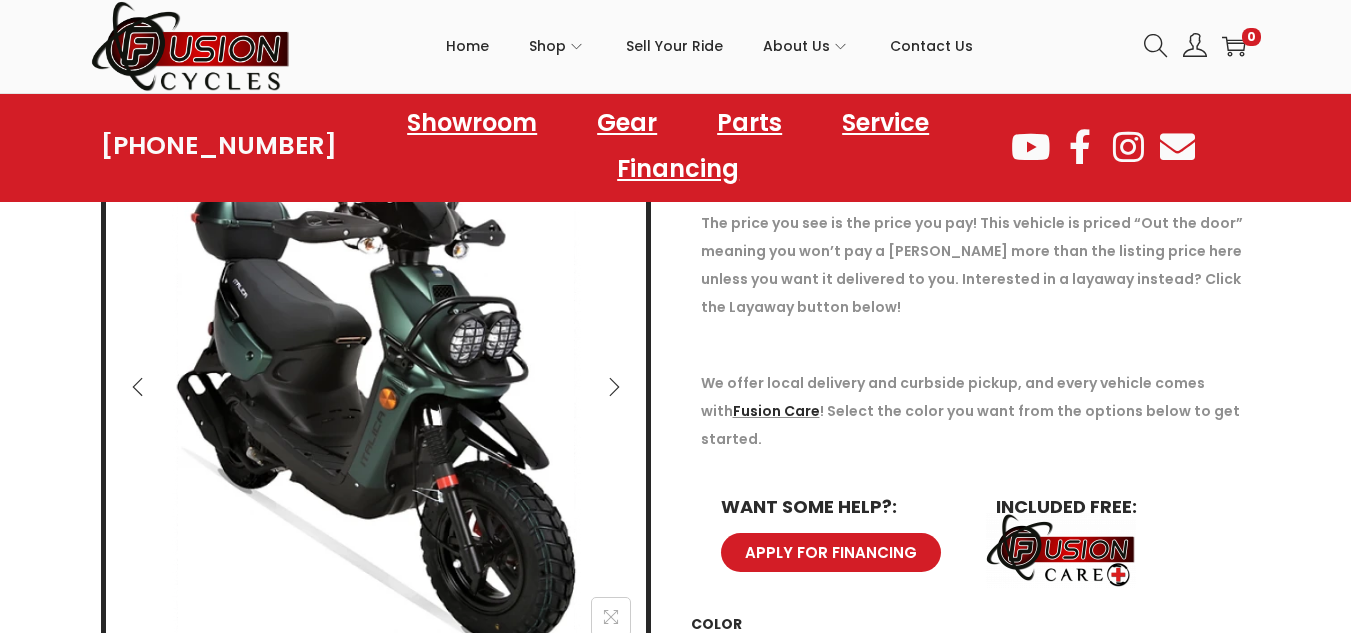 click 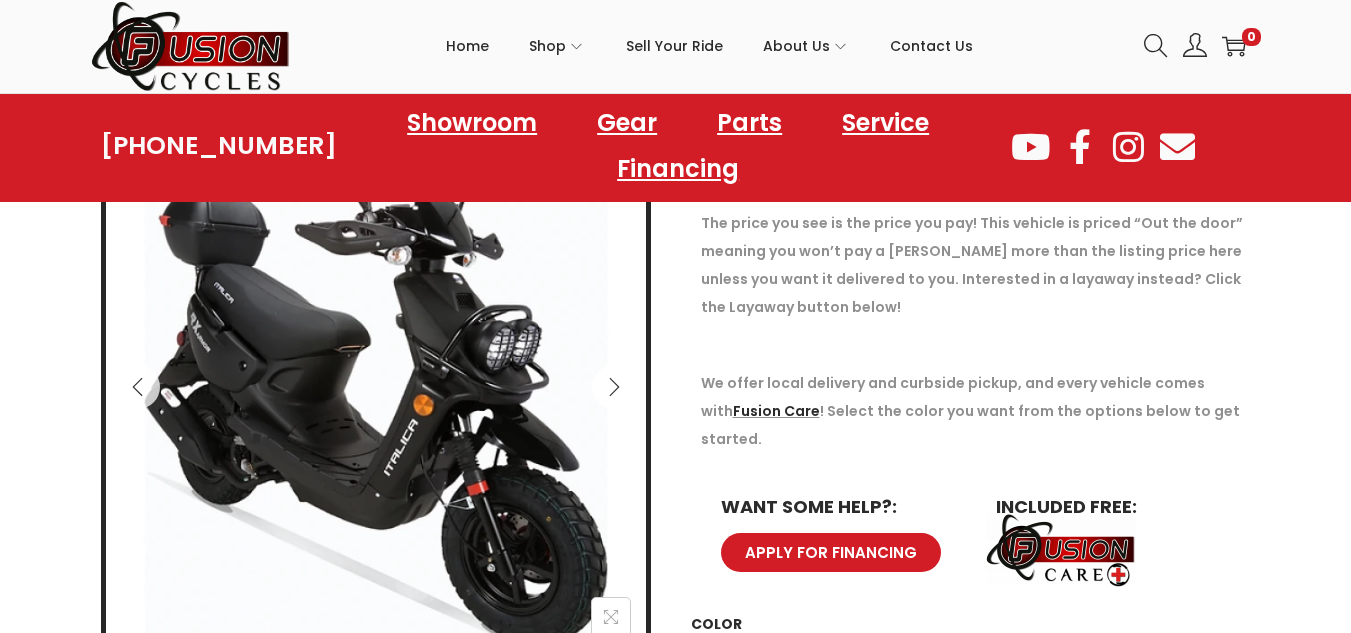 click 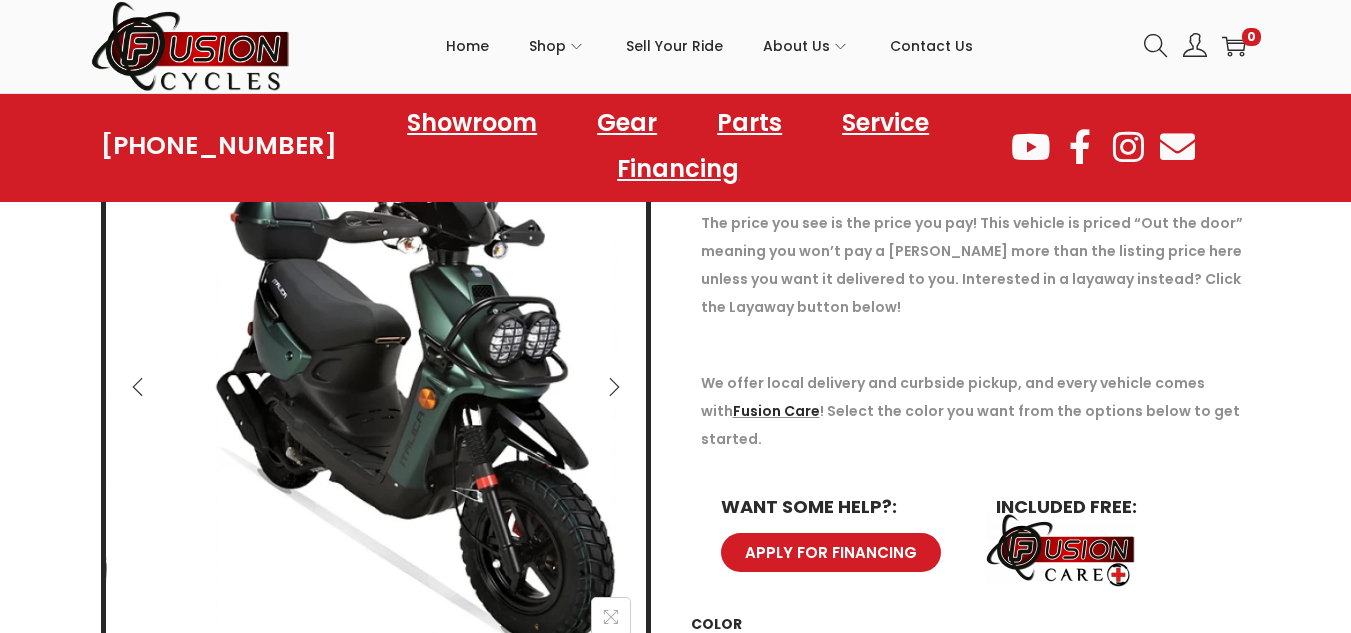 click 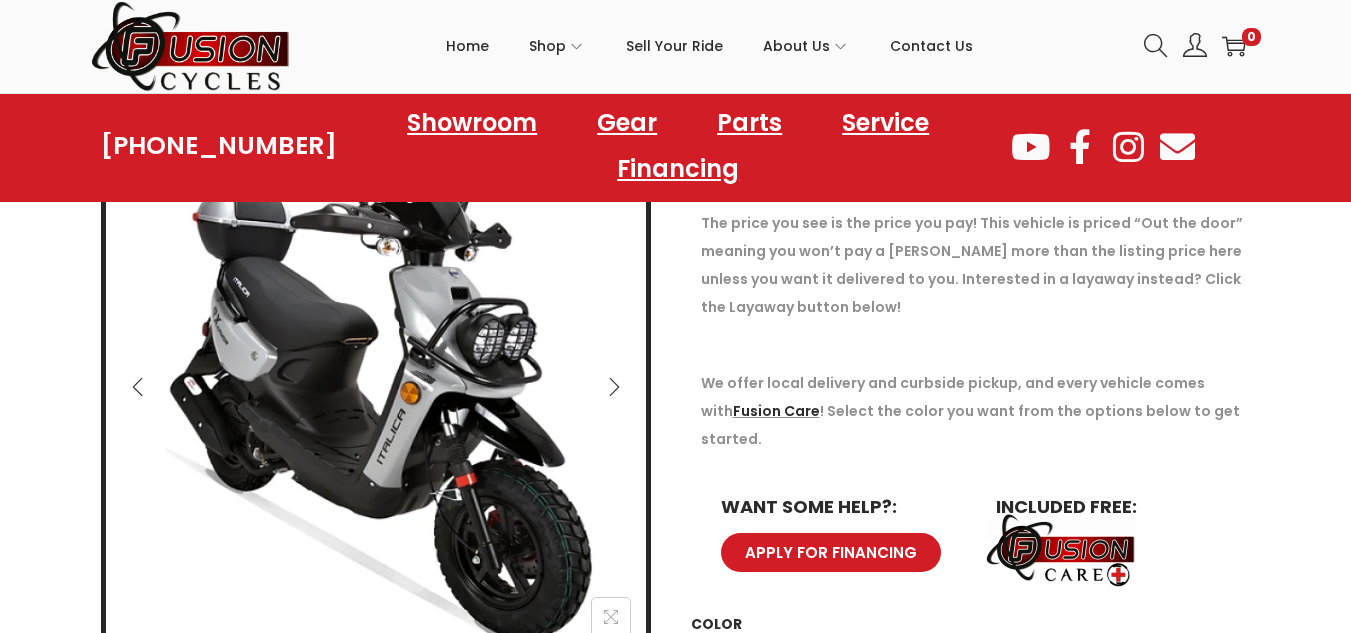 click 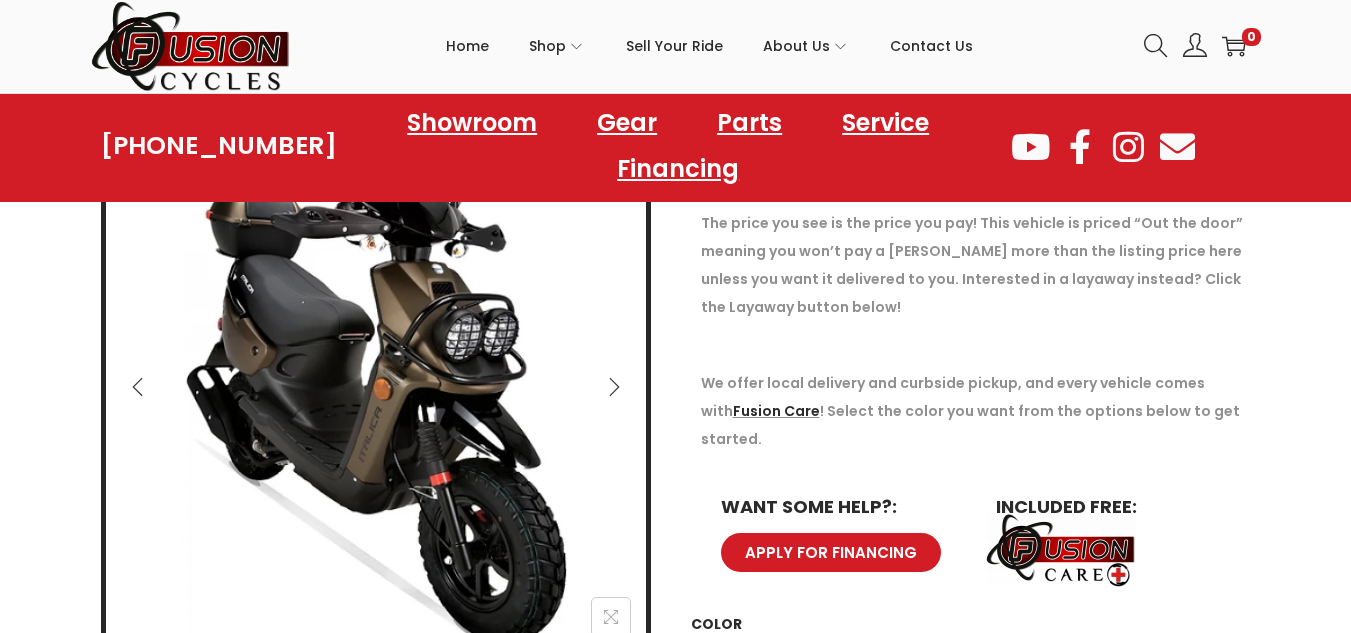 click 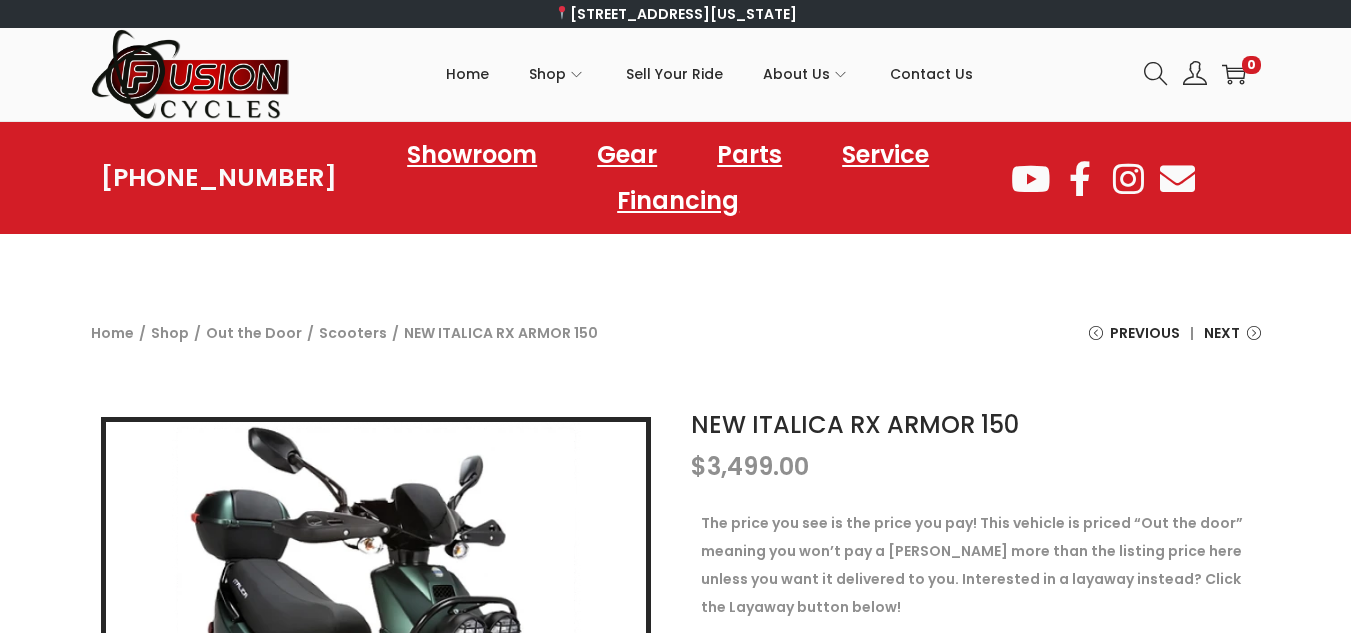scroll, scrollTop: 100, scrollLeft: 0, axis: vertical 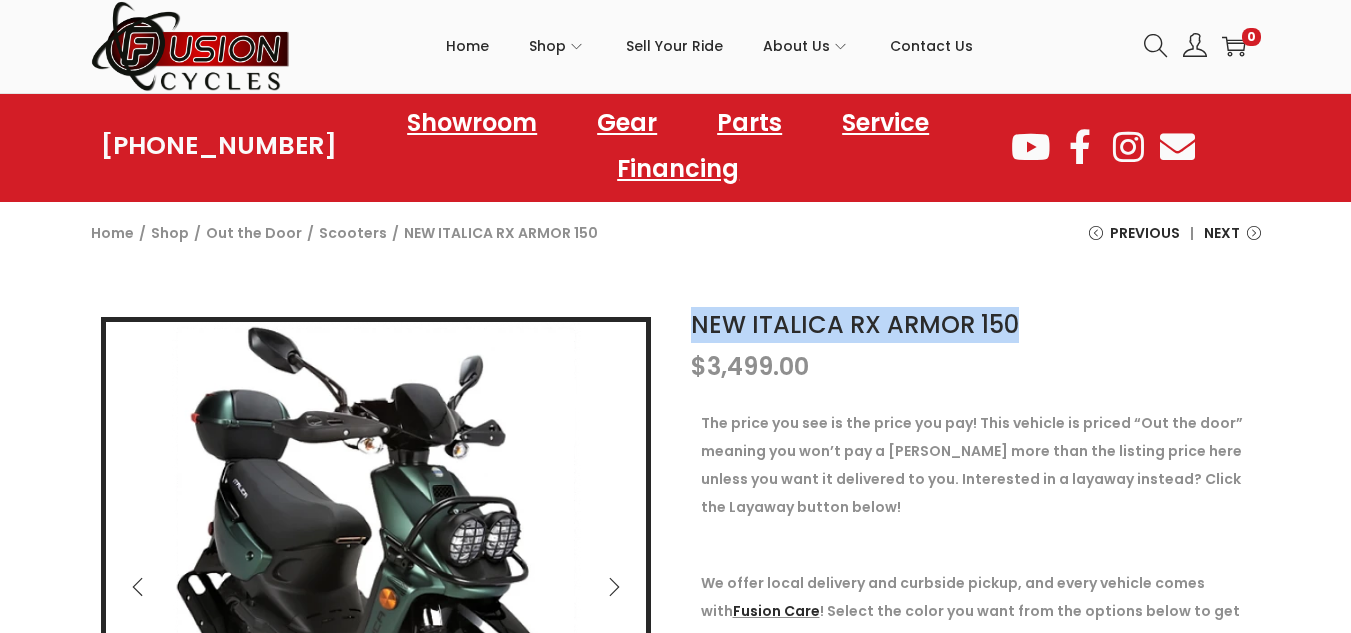 drag, startPoint x: 692, startPoint y: 326, endPoint x: 1017, endPoint y: 325, distance: 325.00153 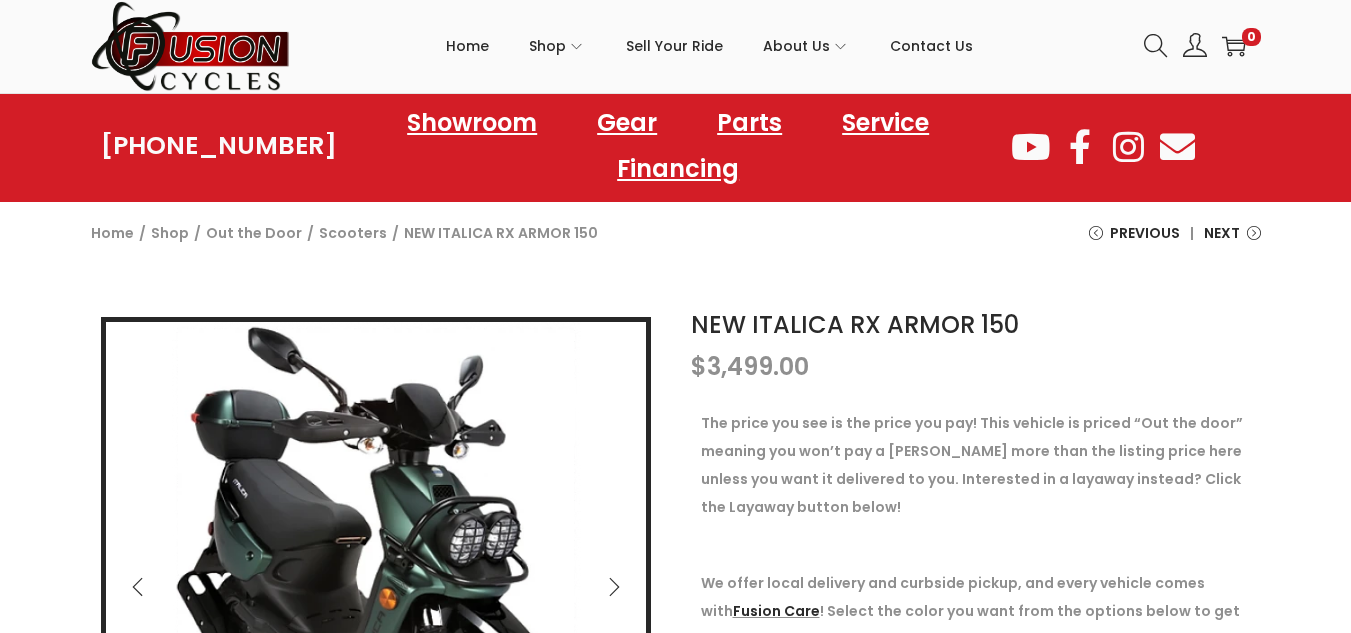 click on "Home / Shop / Out the Door / Scooters / NEW ITALICA RX ARMOR 150" at bounding box center [344, 250] 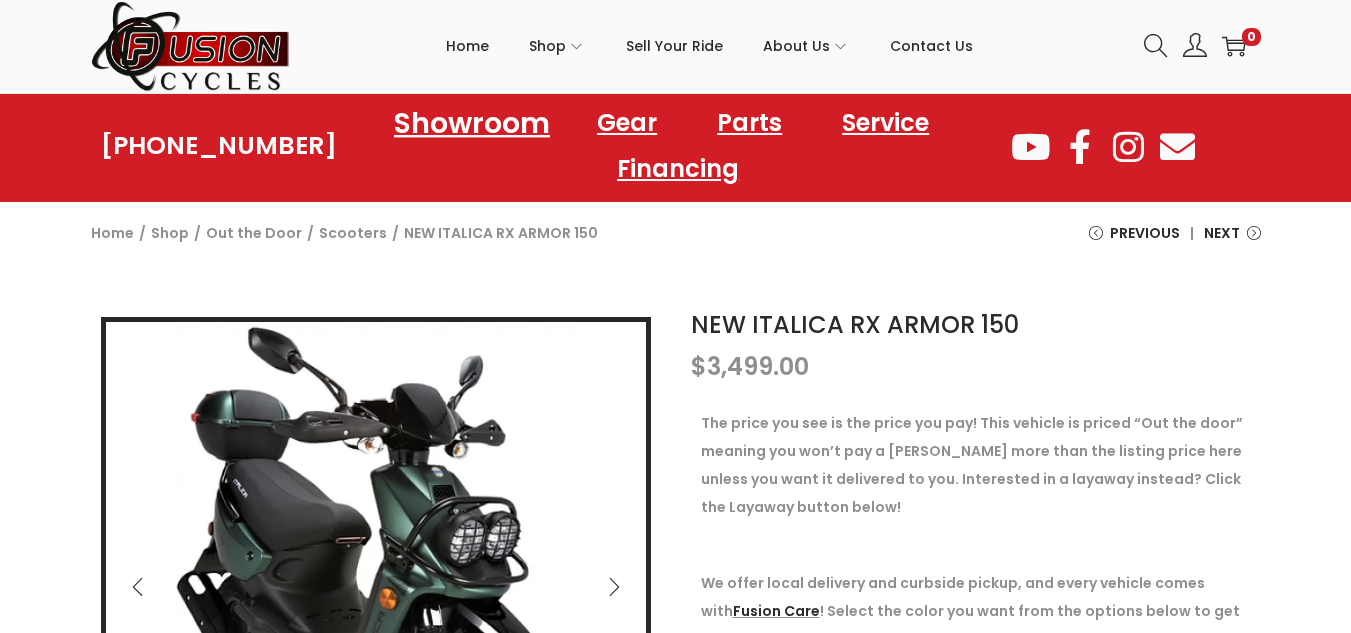 click on "Showroom" 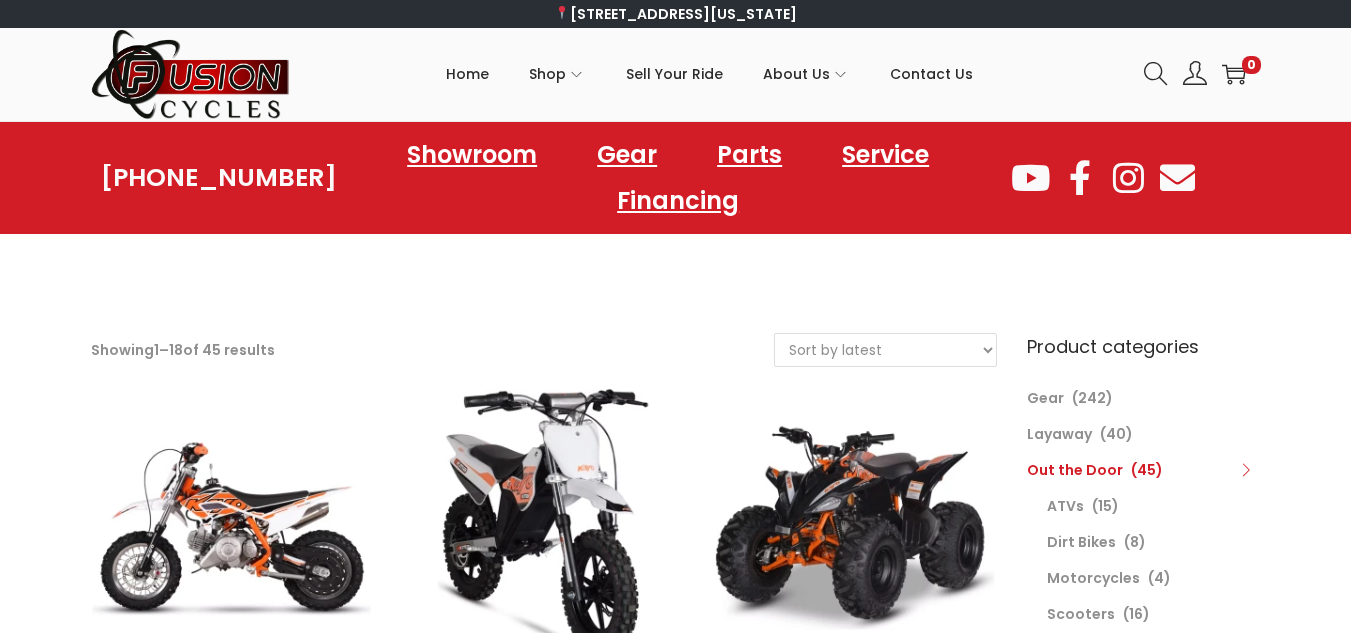 scroll, scrollTop: 0, scrollLeft: 0, axis: both 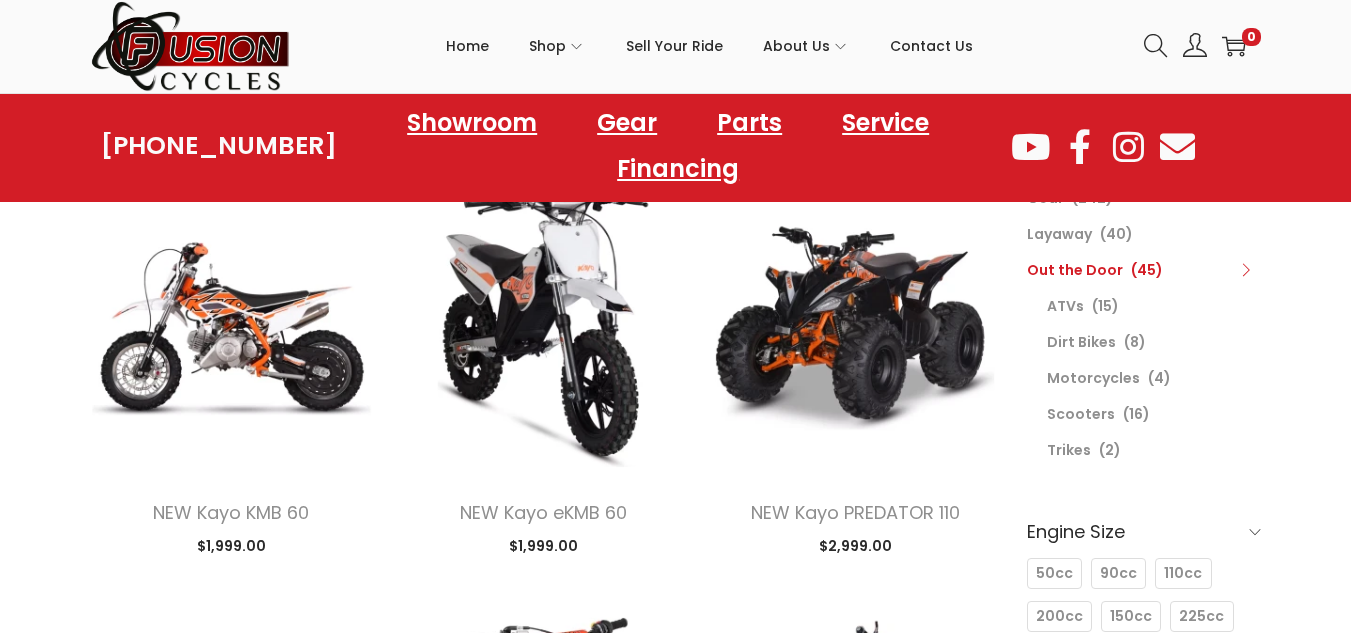 click on "(16)" at bounding box center (1136, 414) 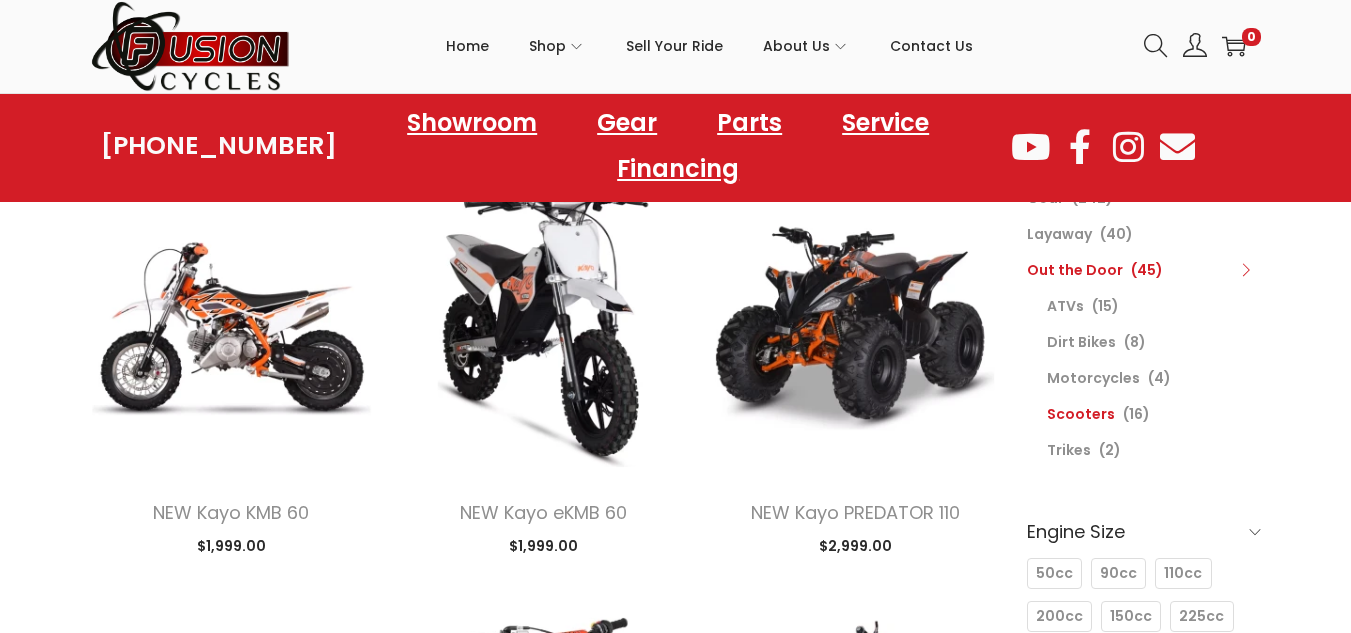 click on "Scooters" at bounding box center (1081, 414) 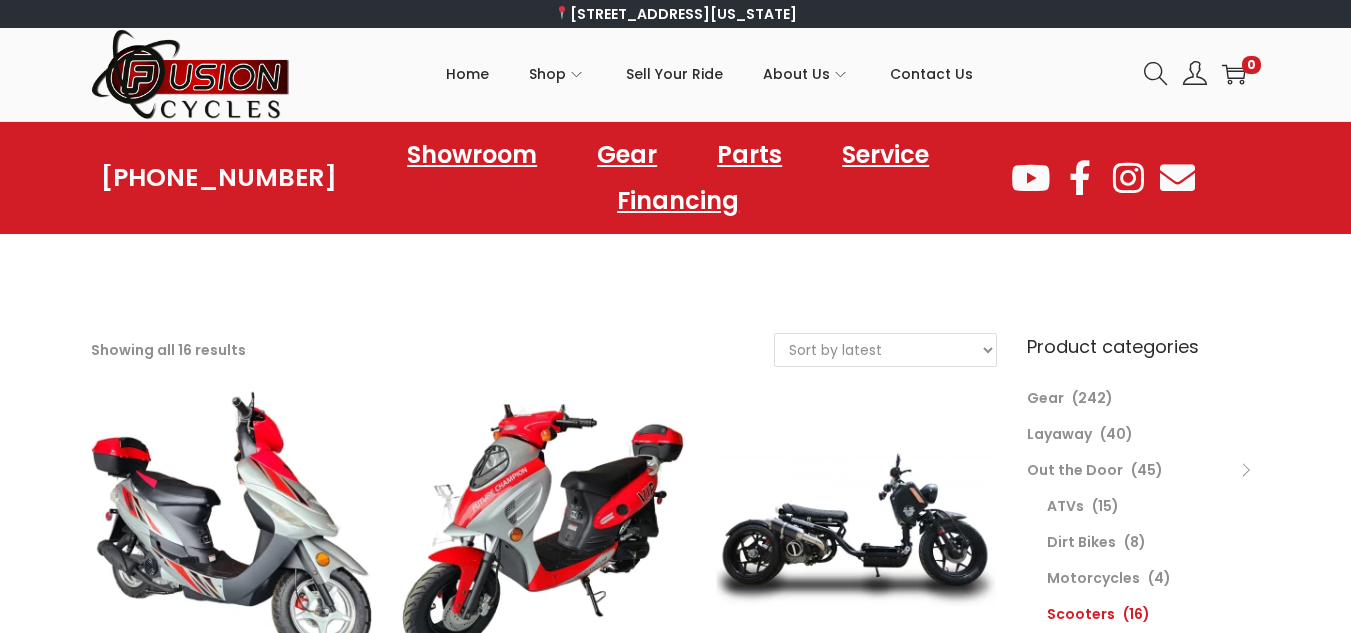 scroll, scrollTop: 0, scrollLeft: 0, axis: both 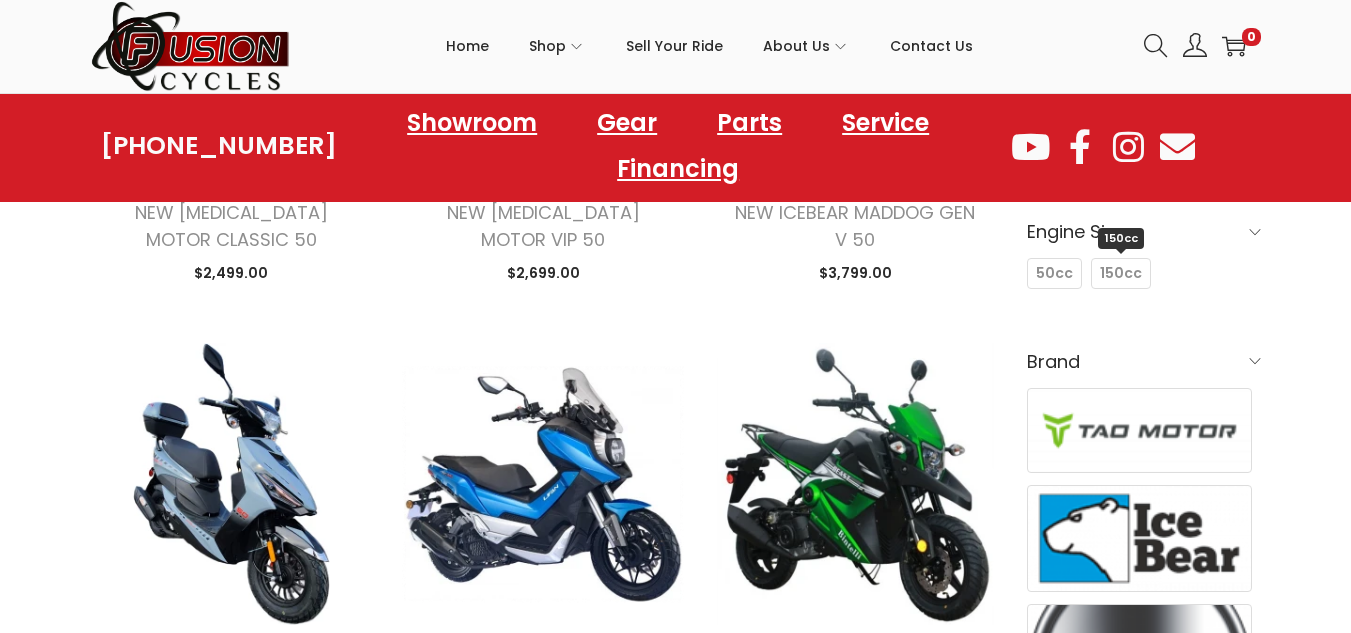 click on "150cc" at bounding box center [1121, 273] 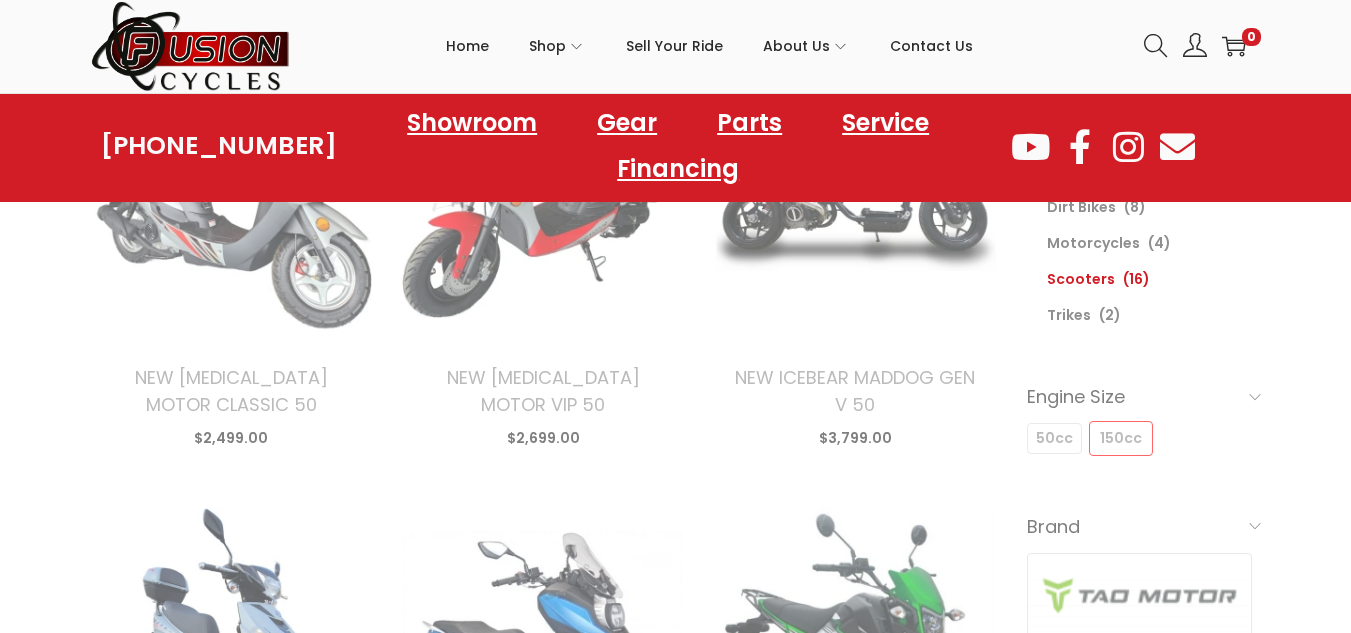 scroll, scrollTop: 333, scrollLeft: 0, axis: vertical 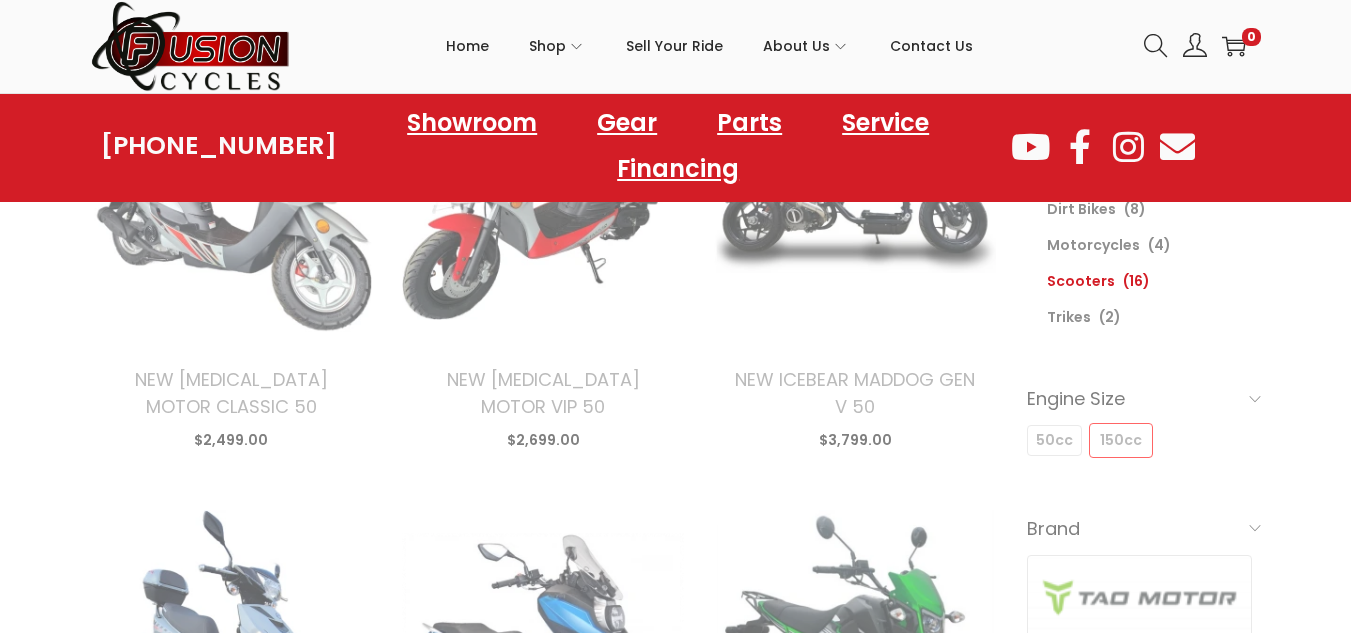 select on "date" 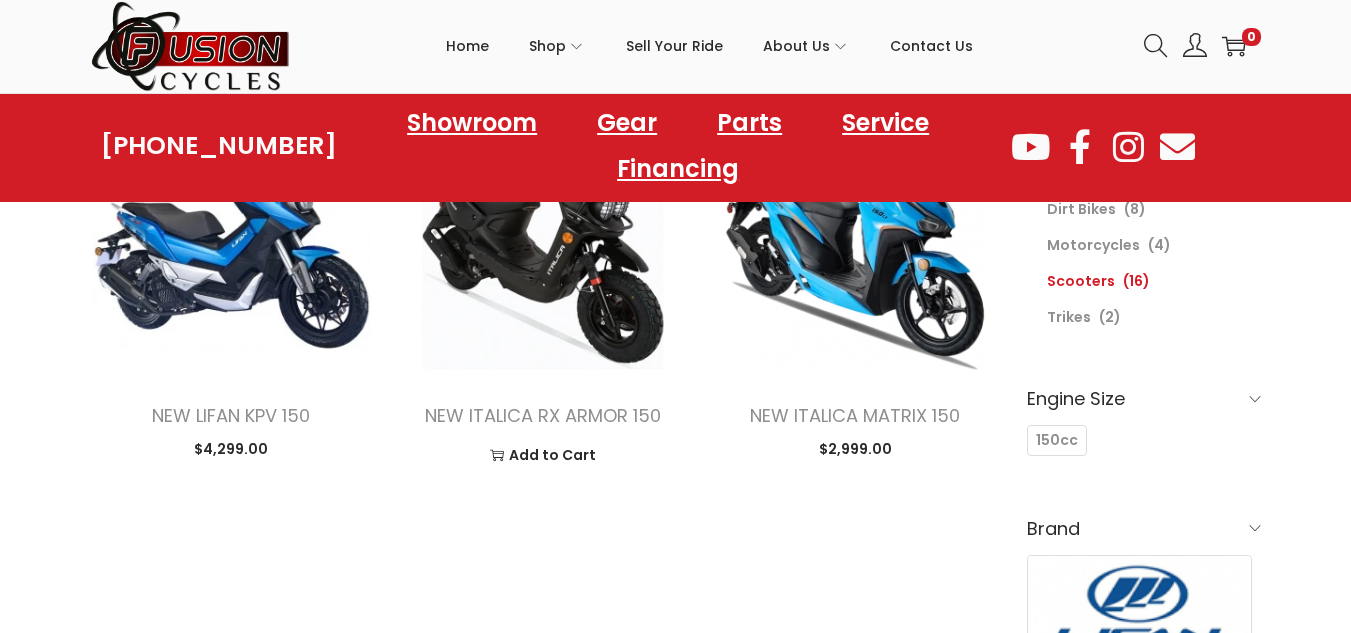 scroll, scrollTop: 233, scrollLeft: 0, axis: vertical 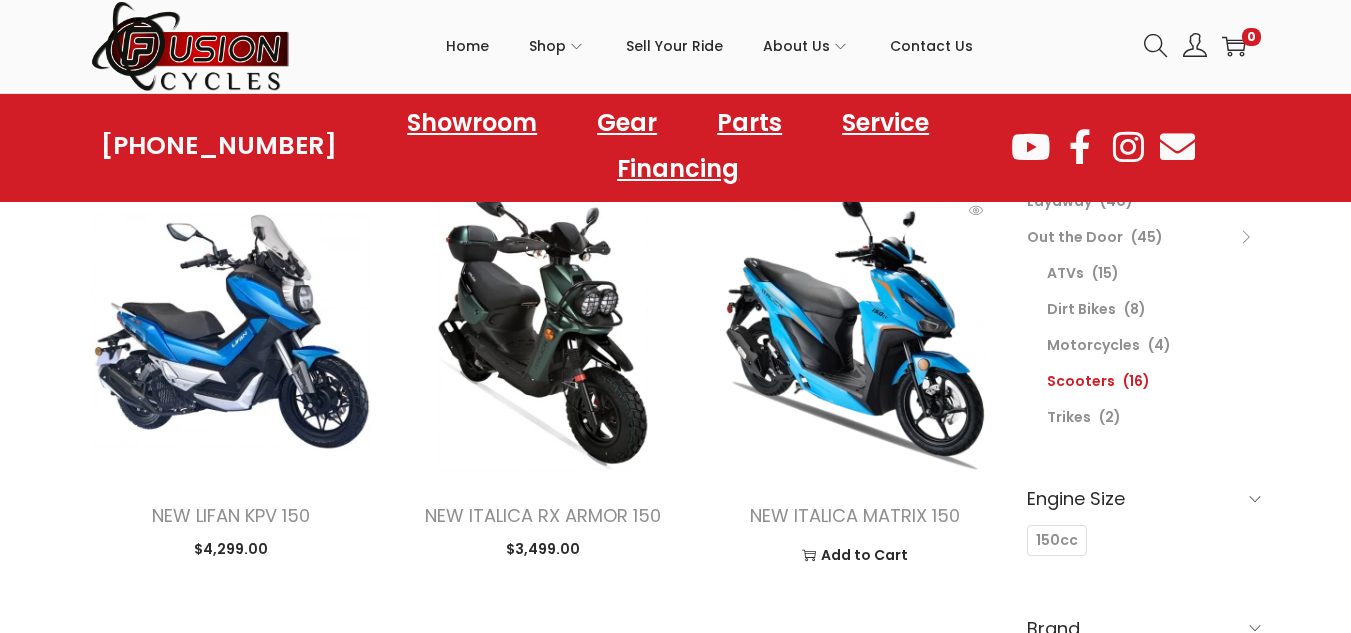 click on "NEW ITALICA MATRIX 150
$ 2,999.00
image/svg+xml
Add to Cart
This product has multiple variants. The options may be chosen on the product page" at bounding box center [855, 530] 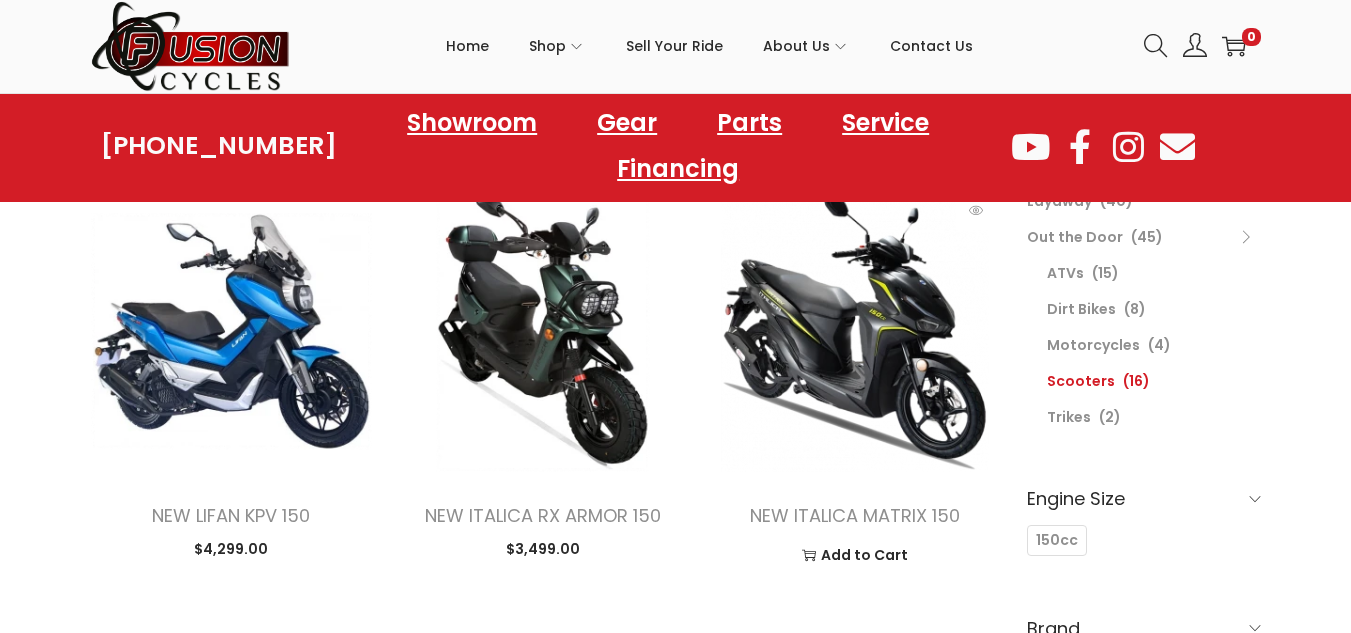 click at bounding box center (855, 331) 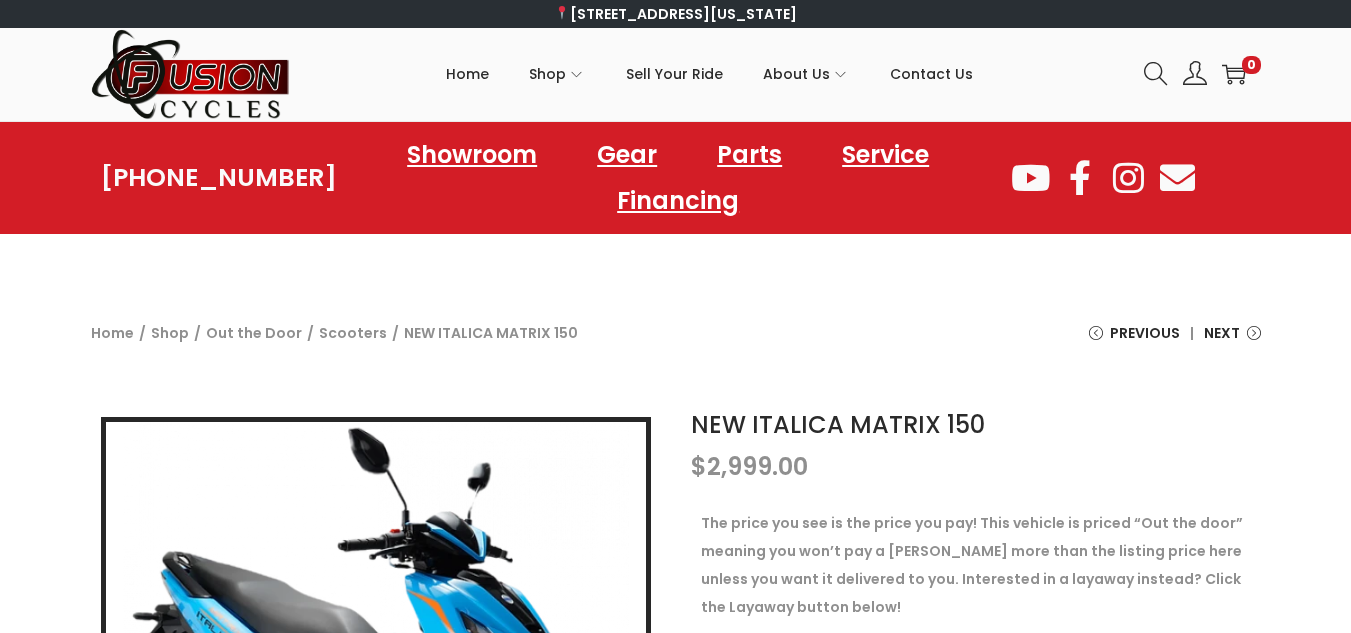 scroll, scrollTop: 0, scrollLeft: 0, axis: both 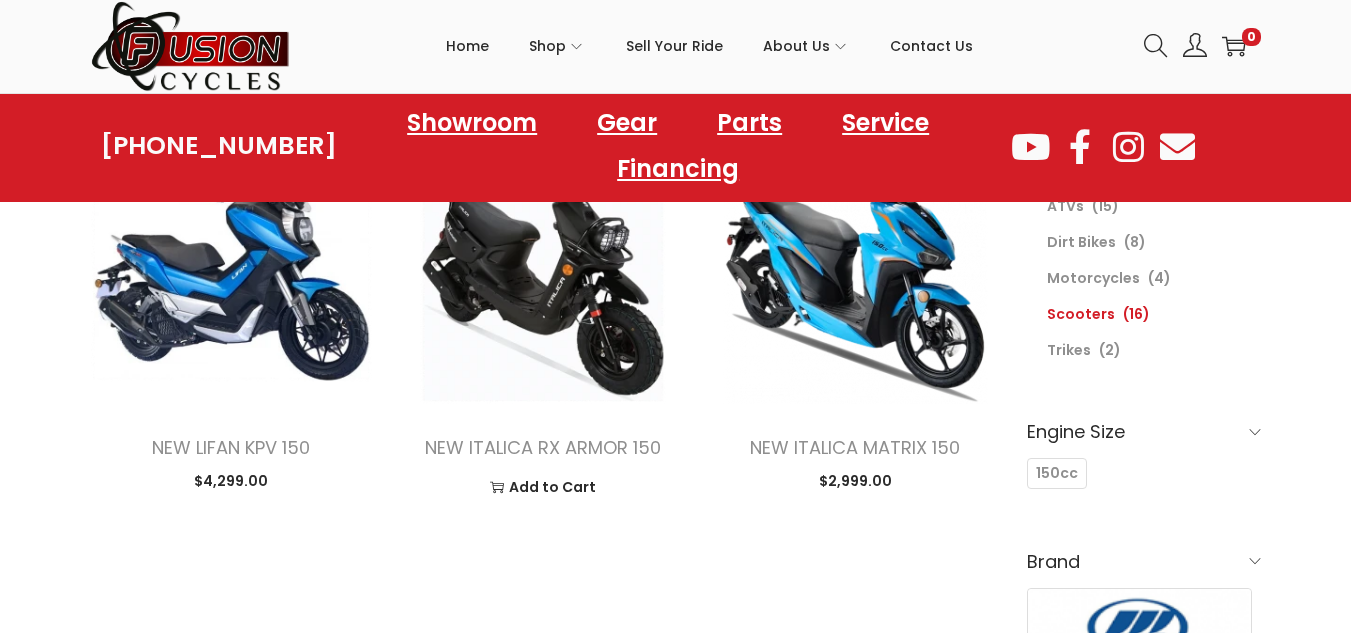 click at bounding box center [543, 263] 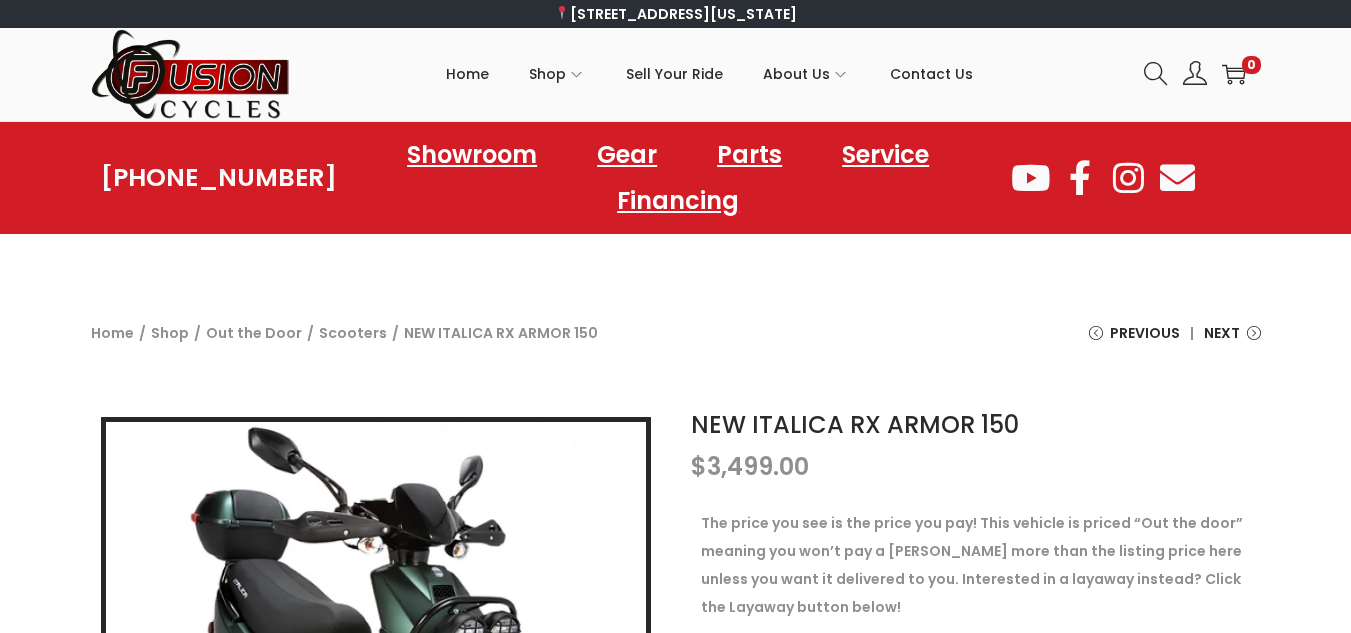 scroll, scrollTop: 0, scrollLeft: 0, axis: both 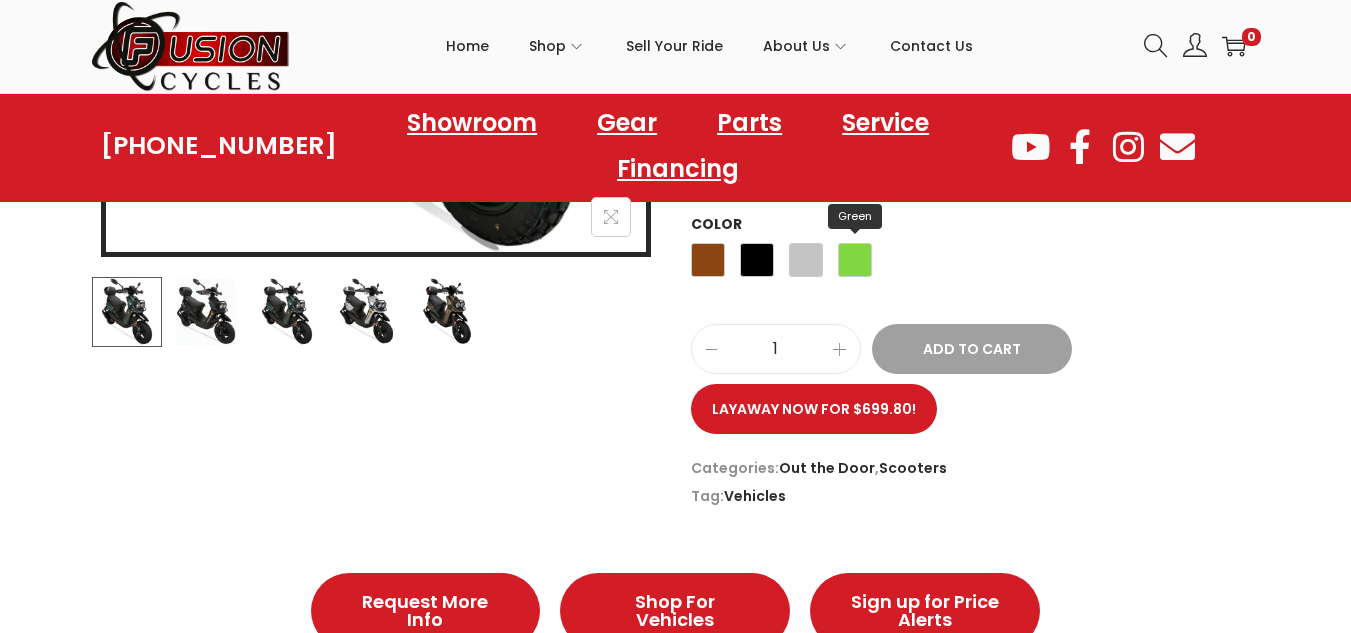 click on "Green" at bounding box center [855, 260] 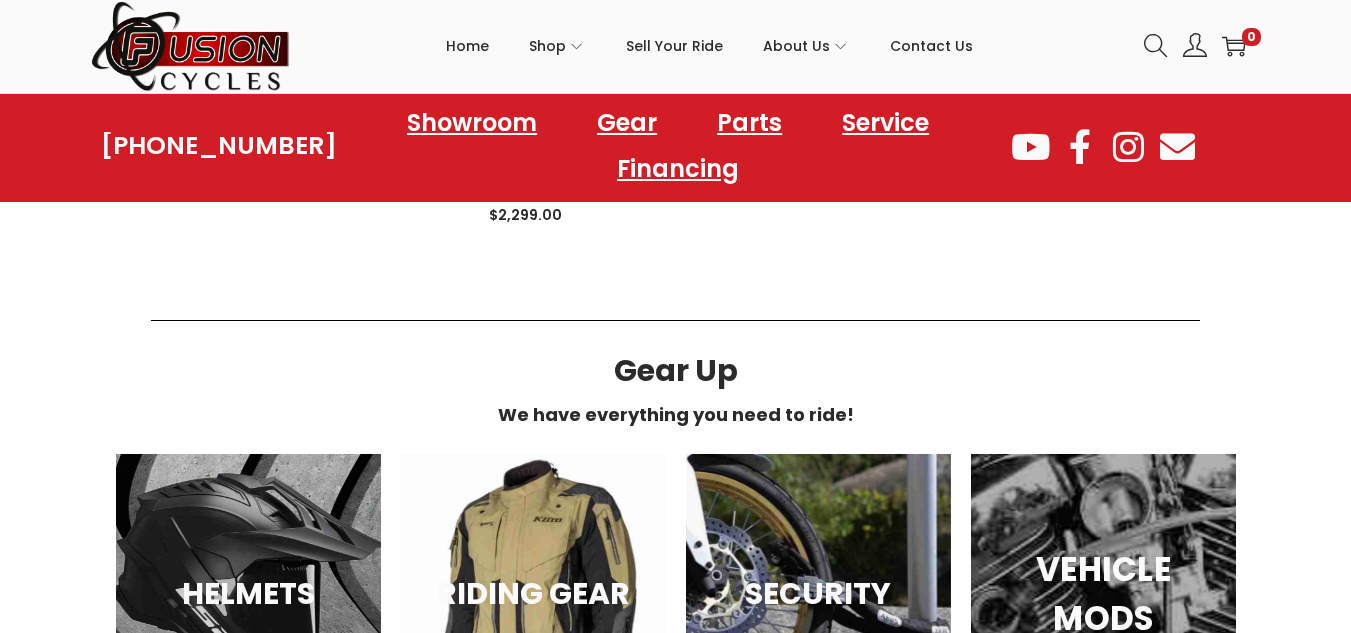 scroll, scrollTop: 2600, scrollLeft: 0, axis: vertical 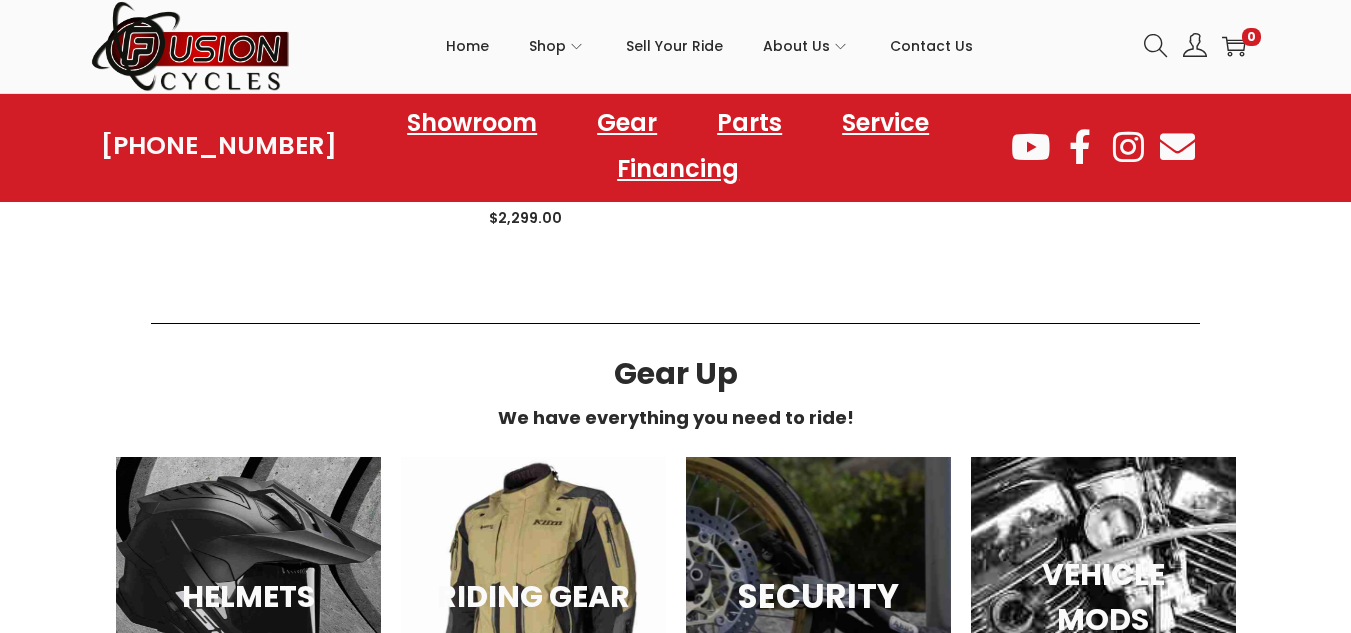 click on "SECURITY" at bounding box center [818, 597] 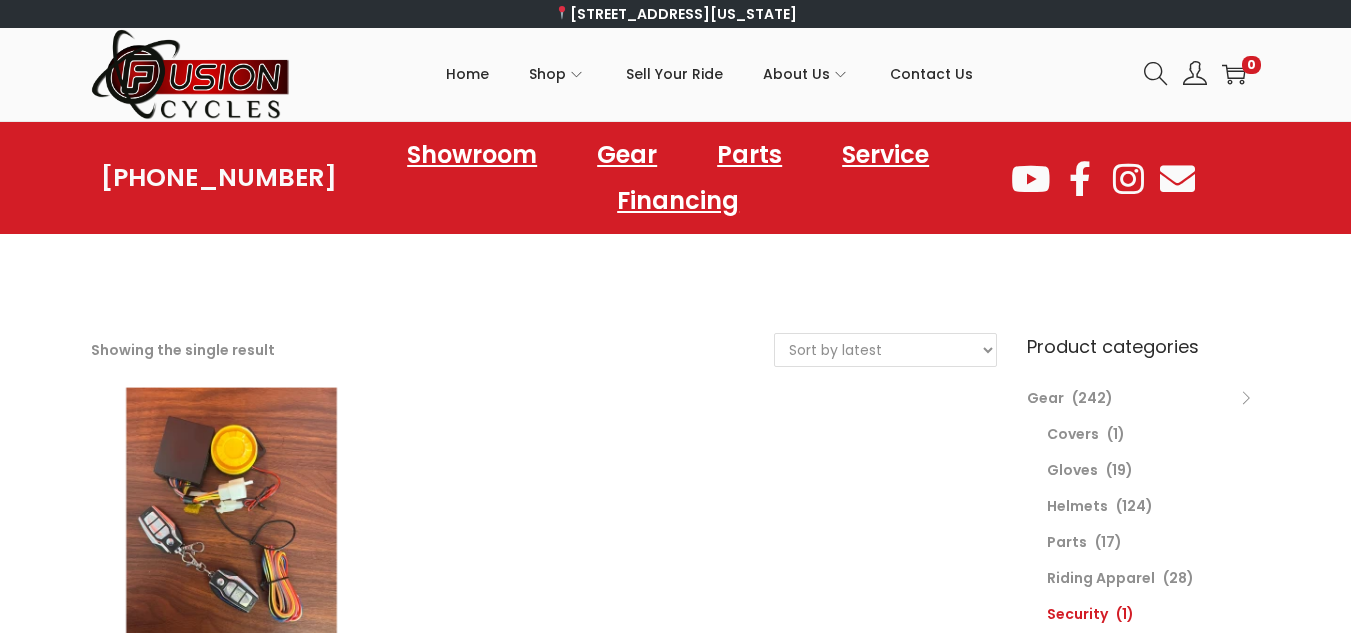 scroll, scrollTop: 0, scrollLeft: 0, axis: both 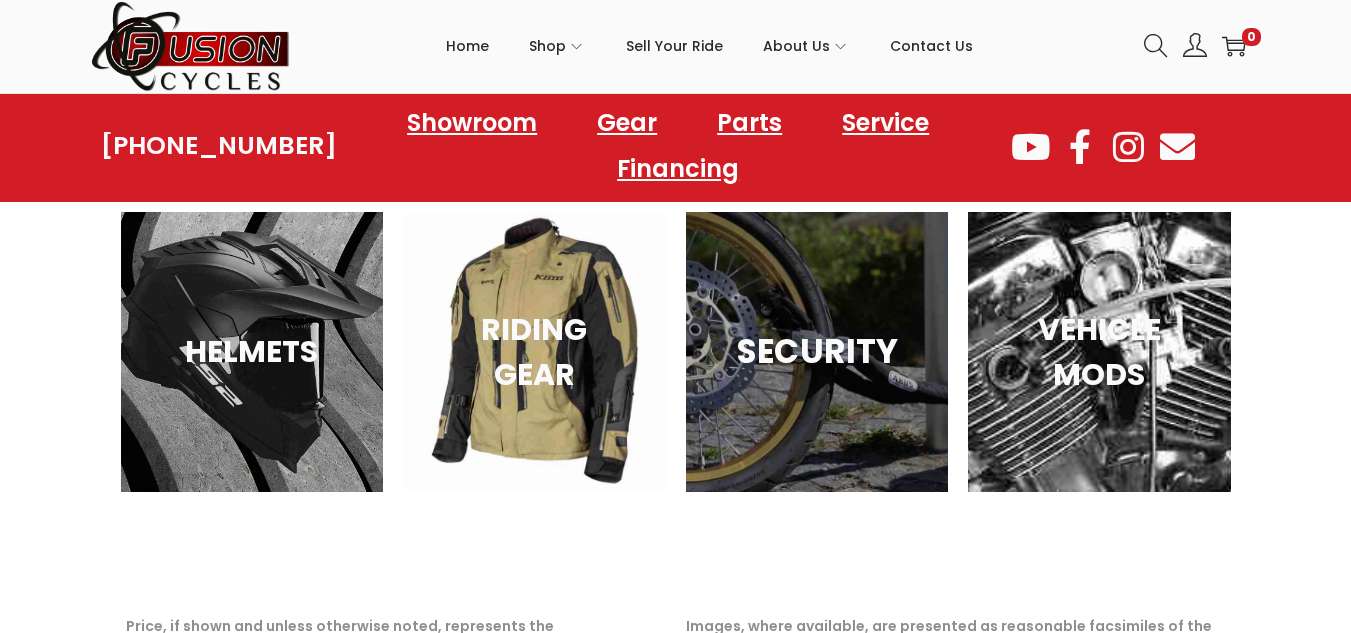 click on "SECURITY" at bounding box center [817, 352] 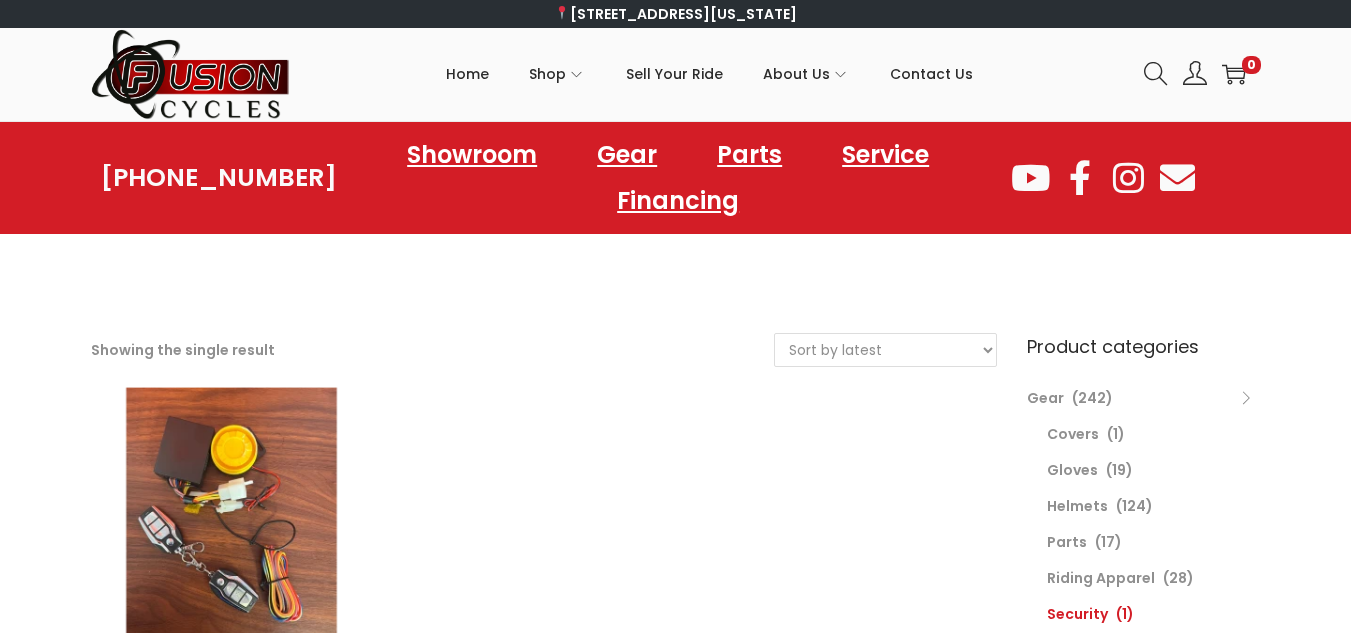 scroll, scrollTop: 0, scrollLeft: 0, axis: both 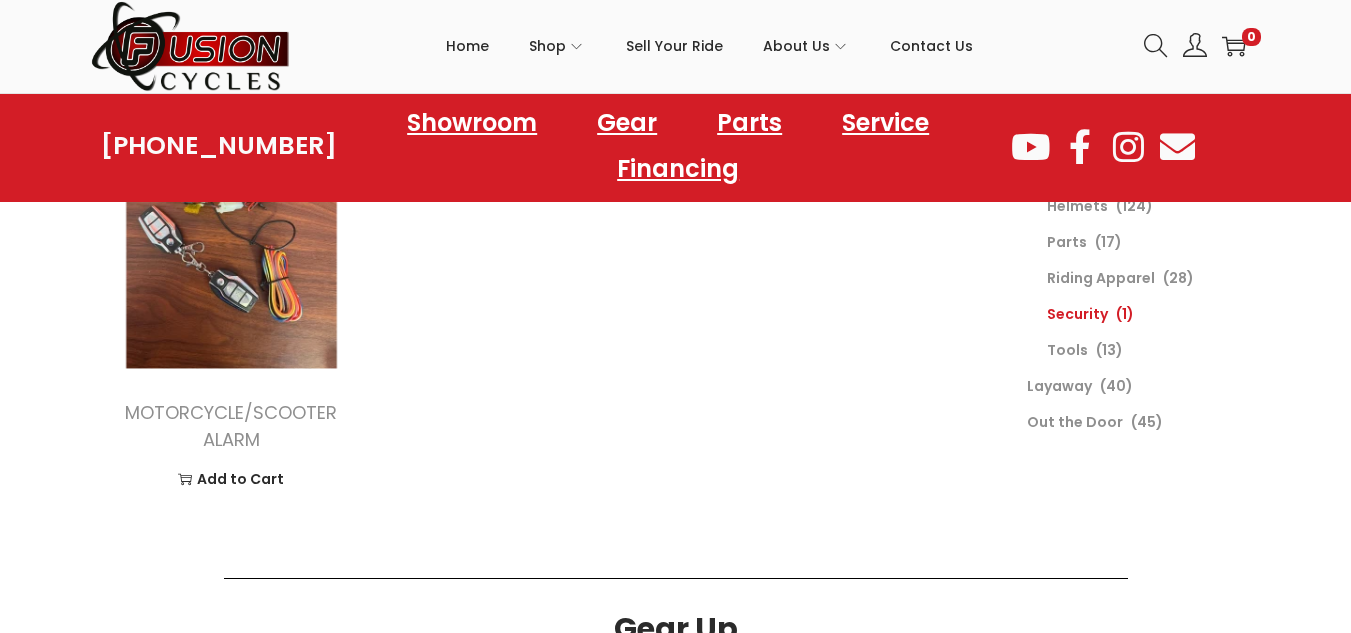 click at bounding box center (232, 228) 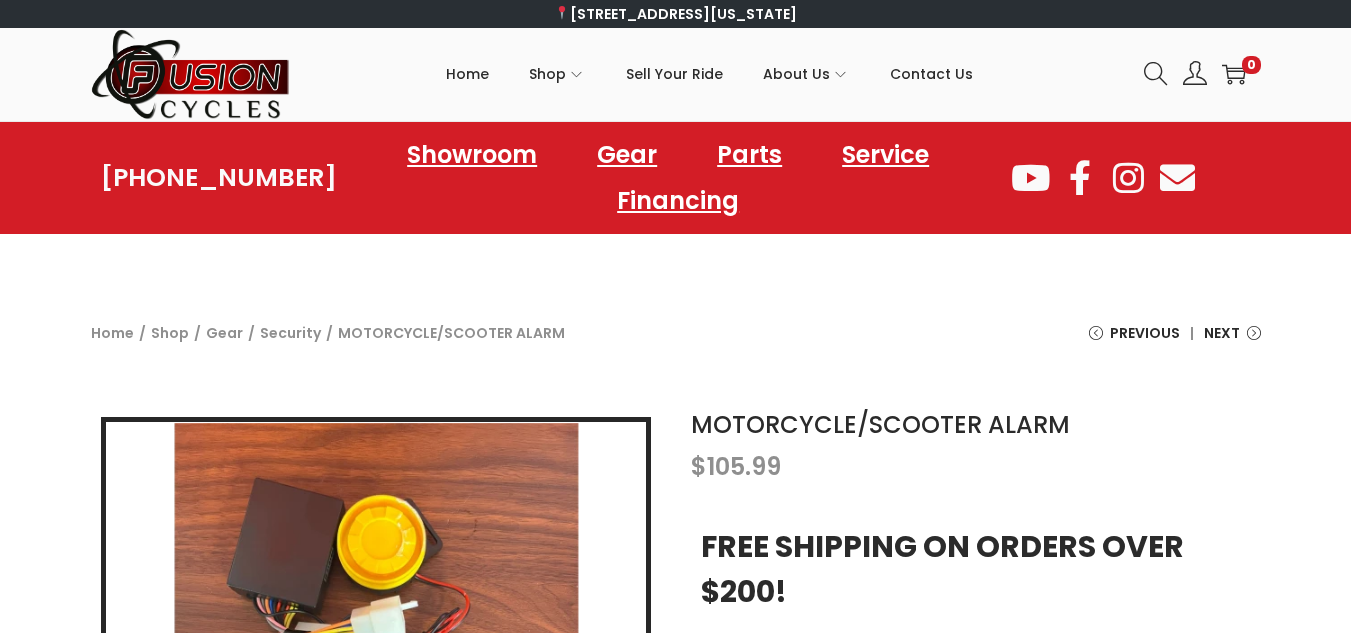 scroll, scrollTop: 0, scrollLeft: 0, axis: both 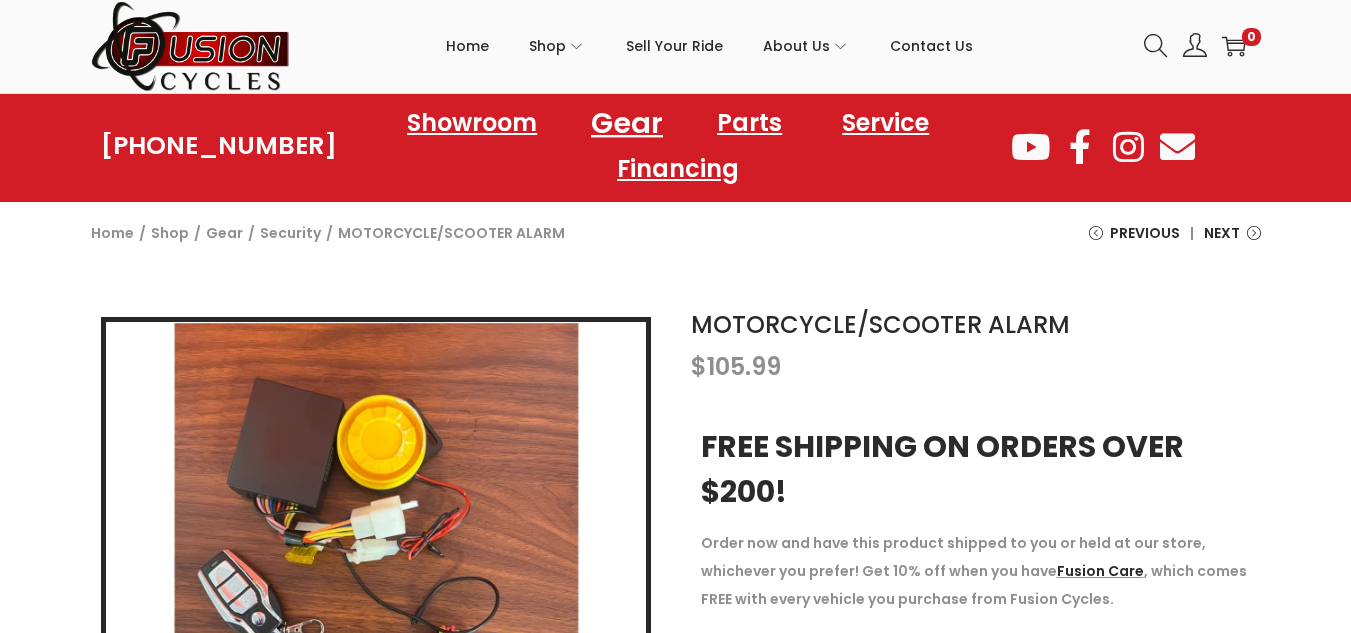 click on "Gear" 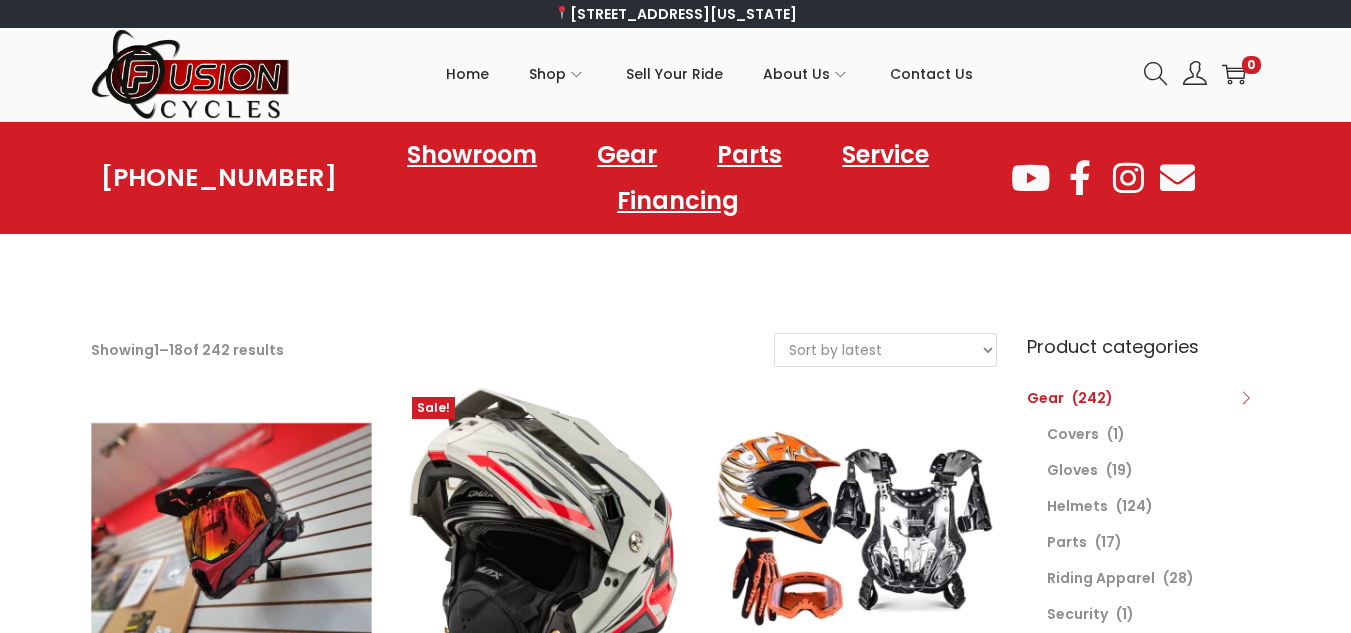 scroll, scrollTop: 0, scrollLeft: 0, axis: both 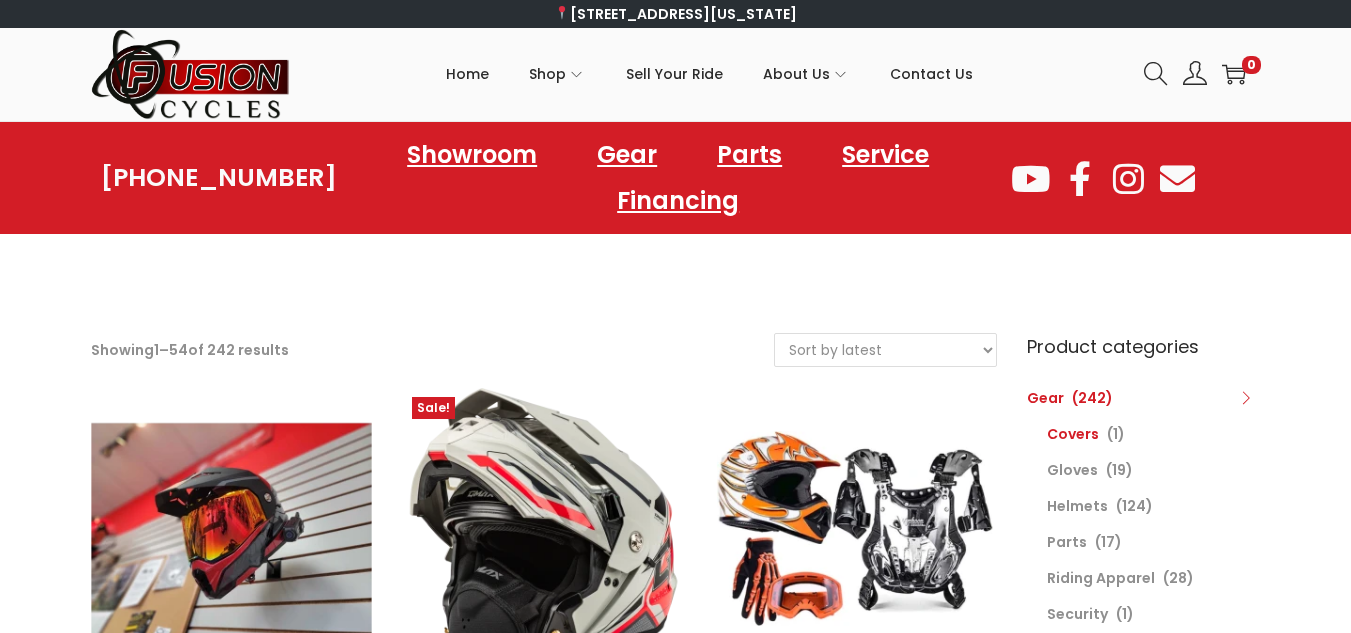 click on "Covers" at bounding box center (1073, 434) 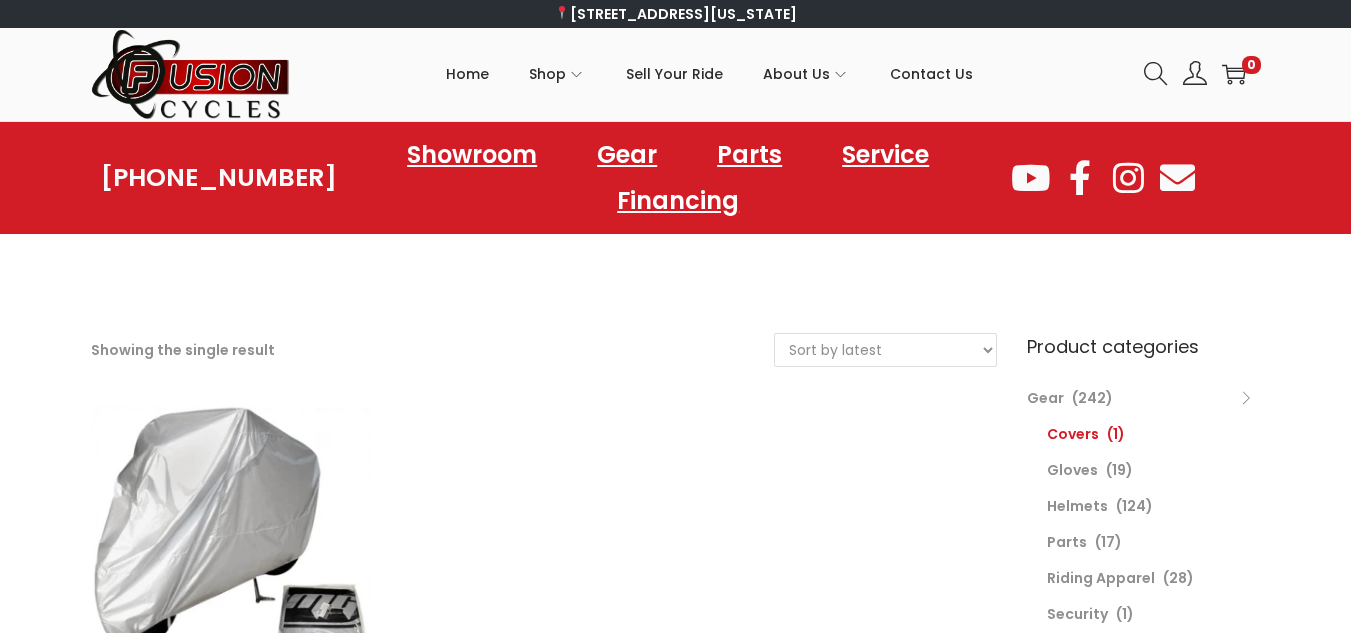 scroll, scrollTop: 0, scrollLeft: 0, axis: both 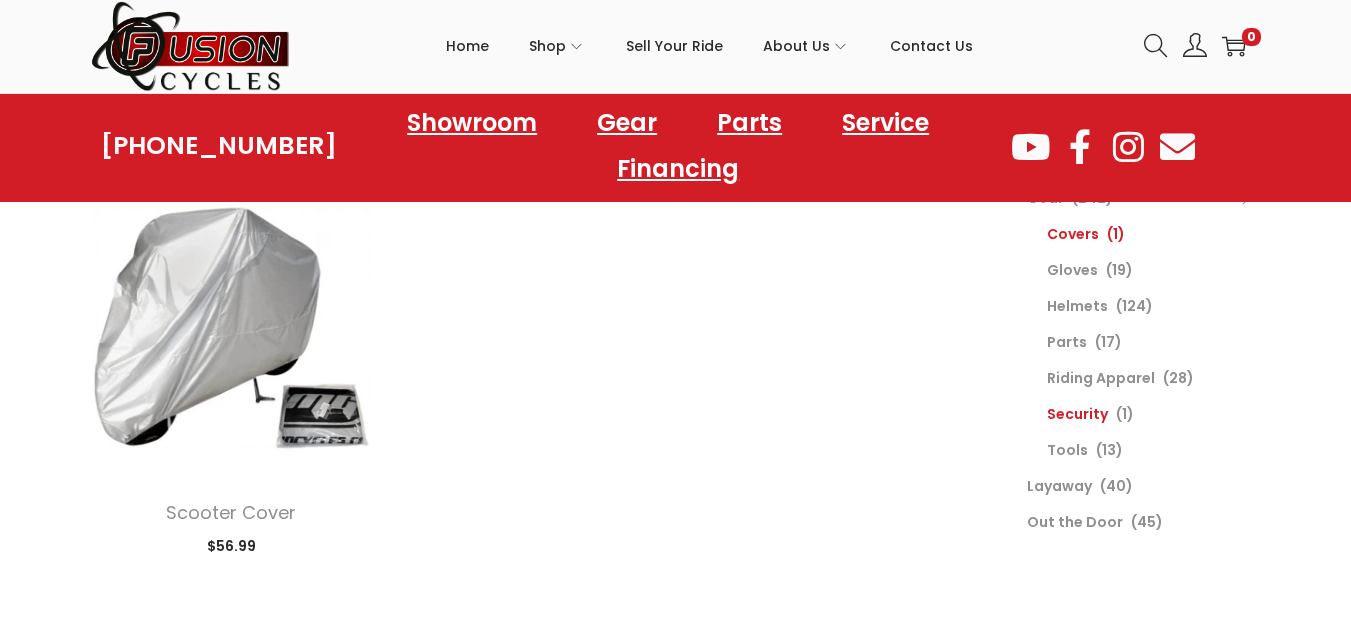 click on "Security" at bounding box center [1077, 414] 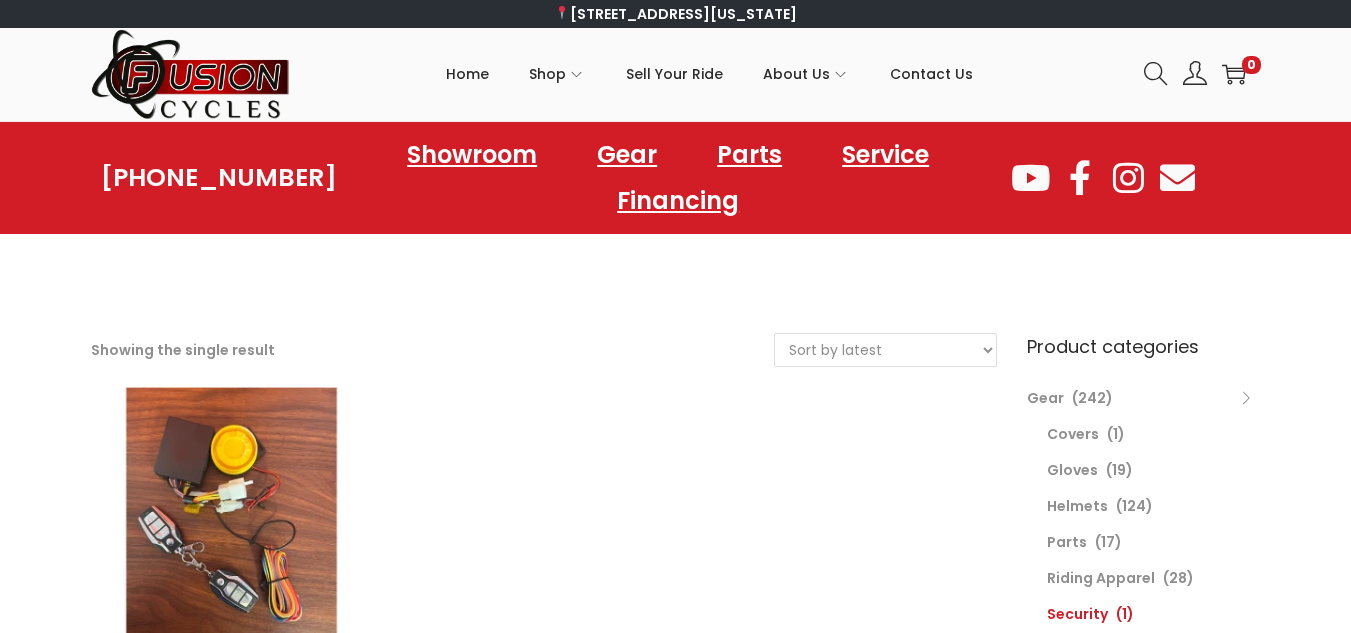 scroll, scrollTop: 0, scrollLeft: 0, axis: both 